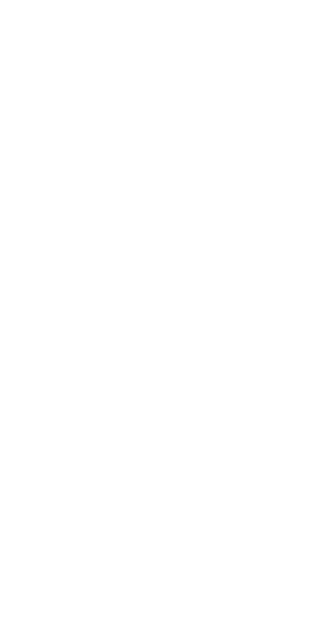 scroll, scrollTop: 0, scrollLeft: 0, axis: both 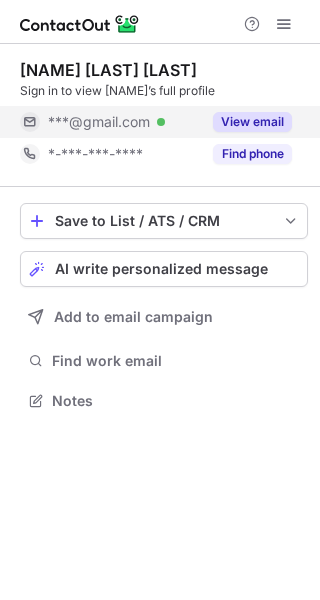 click on "View email" at bounding box center [252, 122] 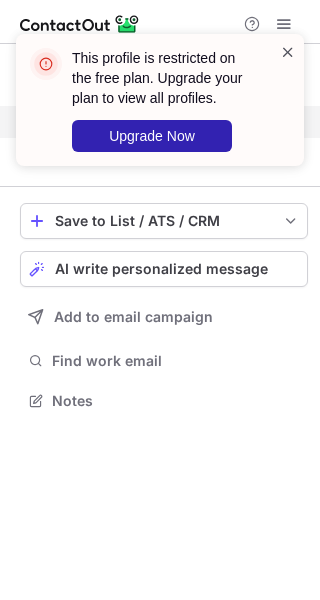 click at bounding box center (288, 52) 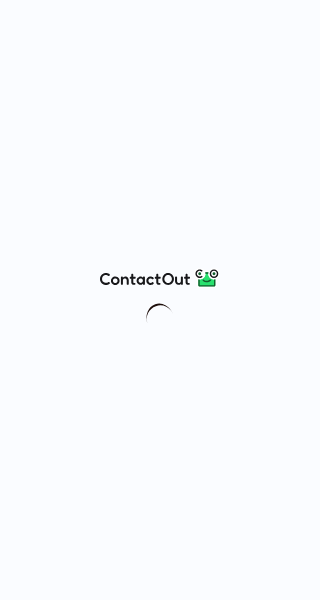 scroll, scrollTop: 0, scrollLeft: 0, axis: both 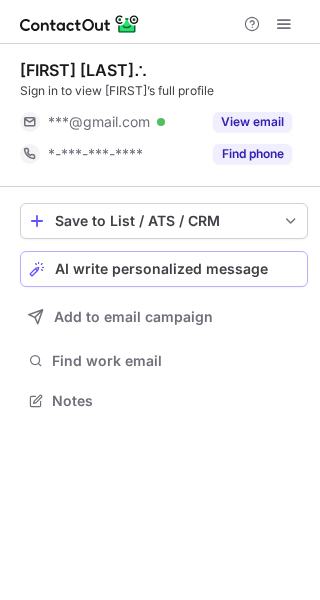 click on "AI write personalized message" at bounding box center [161, 269] 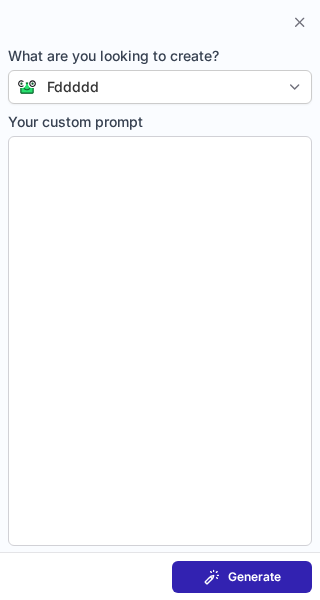 type on "**********" 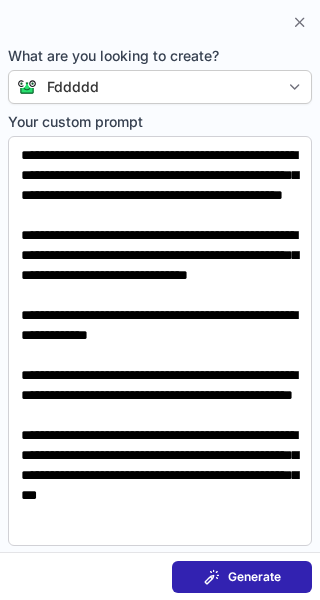 click on "Generate" at bounding box center (242, 577) 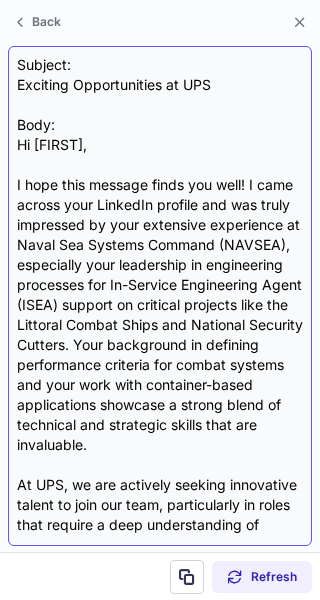 click on "Subject: Exciting Opportunities at UPS Body: Hi [FIRST], I hope this message finds you well! I came across your LinkedIn profile and was truly impressed by your extensive experience at Naval Sea Systems Command (NAVSEA), especially your leadership in engineering processes for In-Service Engineering Agent (ISEA) support on critical projects like the Littoral Combat Ships and National Security Cutters. Your background in defining performance criteria for combat systems and your work with container-based applications showcase a strong blend of technical and strategic skills that are invaluable. At UPS, we are actively seeking innovative talent to join our team, particularly in roles that require a deep understanding of complex systems and cloud-based technologies. Your current position as a Software Lead Engineer and your focus on future technology integration aligns perfectly with the time-sensitive openings we have, which are crucial for driving our digital transformation initiatives. Best regards, UPS" at bounding box center (160, 296) 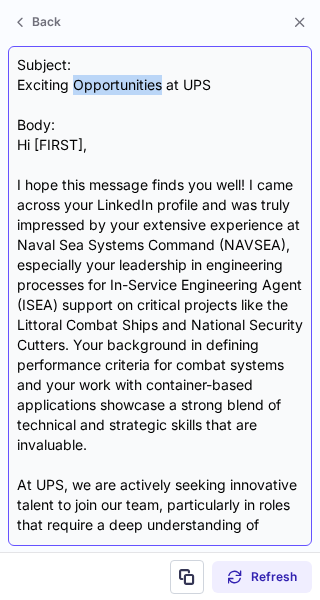 click on "Subject: Exciting Opportunities at UPS Body: Hi Matthew, I hope this message finds you well! I came across your LinkedIn profile and was truly impressed by your extensive experience at Naval Sea Systems Command (NAVSEA), especially your leadership in engineering processes for In-Service Engineering Agent (ISEA) support on critical projects like the Littoral Combat Ships and National Security Cutters. Your background in defining performance criteria for combat systems and your work with container-based applications showcase a strong blend of technical and strategic skills that are invaluable. At UPS, we are actively seeking innovative talent to join our team, particularly in roles that require a deep understanding of complex systems and cloud-based technologies. Your current position as a Software Lead Engineer and your focus on future technology integration aligns perfectly with the time-sensitive openings we have, which are crucial for driving our digital transformation initiatives. Best regards, UPS" at bounding box center (160, 296) 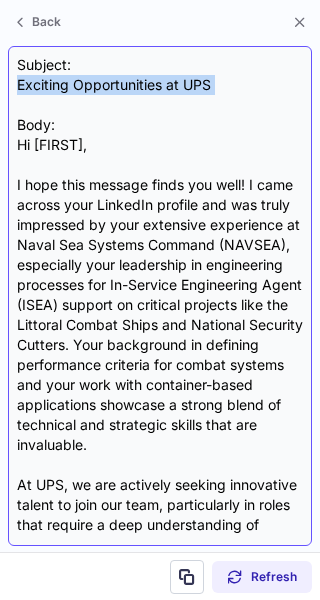 click on "Subject: Exciting Opportunities at UPS Body: Hi Matthew, I hope this message finds you well! I came across your LinkedIn profile and was truly impressed by your extensive experience at Naval Sea Systems Command (NAVSEA), especially your leadership in engineering processes for In-Service Engineering Agent (ISEA) support on critical projects like the Littoral Combat Ships and National Security Cutters. Your background in defining performance criteria for combat systems and your work with container-based applications showcase a strong blend of technical and strategic skills that are invaluable. At UPS, we are actively seeking innovative talent to join our team, particularly in roles that require a deep understanding of complex systems and cloud-based technologies. Your current position as a Software Lead Engineer and your focus on future technology integration aligns perfectly with the time-sensitive openings we have, which are crucial for driving our digital transformation initiatives. Best regards, UPS" at bounding box center (160, 296) 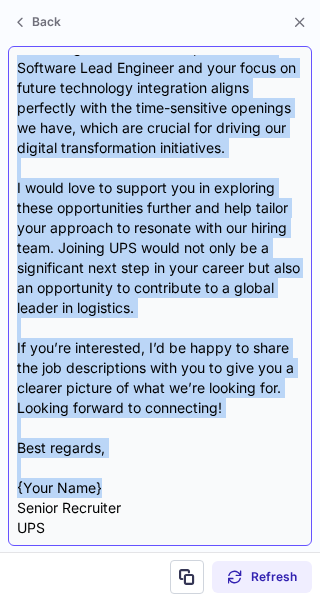 scroll, scrollTop: 538, scrollLeft: 0, axis: vertical 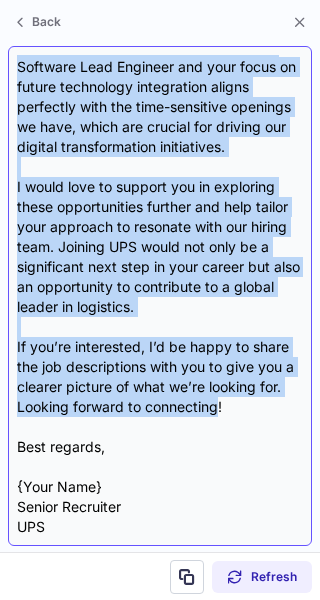 drag, startPoint x: 19, startPoint y: 142, endPoint x: 220, endPoint y: 416, distance: 339.81906 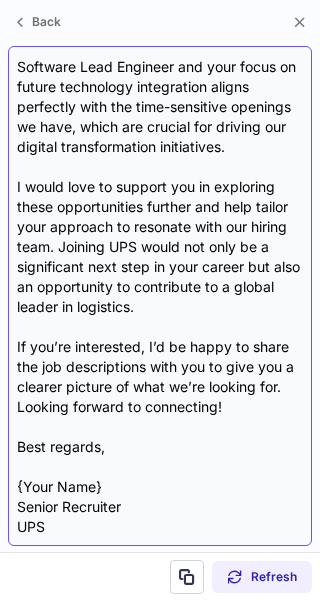 click on "Subject: Exciting Opportunities at UPS Body: Hi Matthew, I hope this message finds you well! I came across your LinkedIn profile and was truly impressed by your extensive experience at Naval Sea Systems Command (NAVSEA), especially your leadership in engineering processes for In-Service Engineering Agent (ISEA) support on critical projects like the Littoral Combat Ships and National Security Cutters. Your background in defining performance criteria for combat systems and your work with container-based applications showcase a strong blend of technical and strategic skills that are invaluable. At UPS, we are actively seeking innovative talent to join our team, particularly in roles that require a deep understanding of complex systems and cloud-based technologies. Your current position as a Software Lead Engineer and your focus on future technology integration aligns perfectly with the time-sensitive openings we have, which are crucial for driving our digital transformation initiatives. Best regards, UPS" at bounding box center [160, 296] 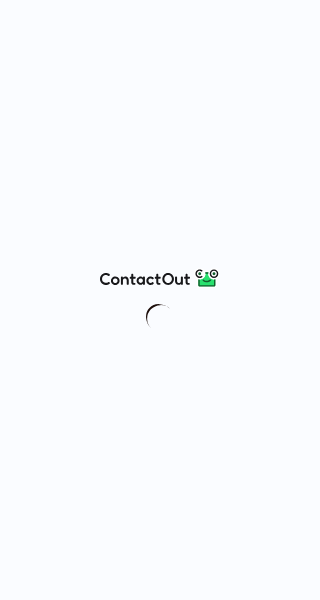 scroll, scrollTop: 0, scrollLeft: 0, axis: both 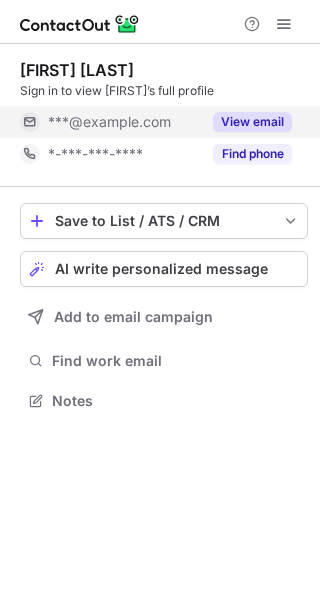 click on "View email" at bounding box center [252, 122] 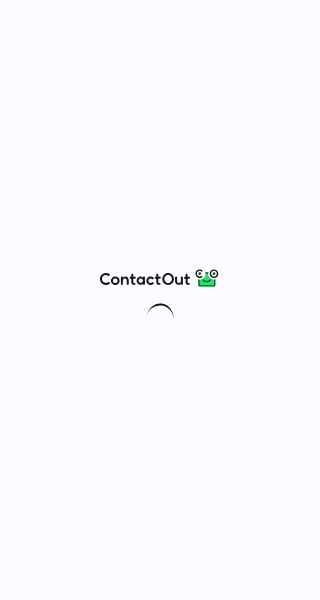 scroll, scrollTop: 0, scrollLeft: 0, axis: both 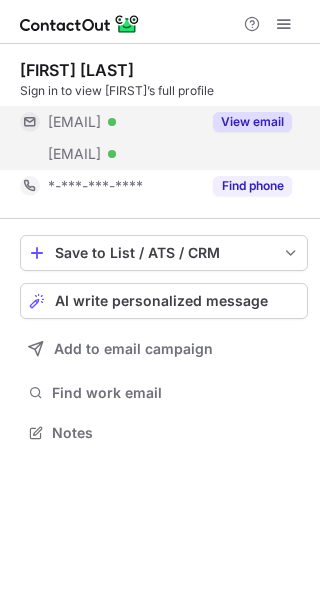 click on "View email" at bounding box center [252, 122] 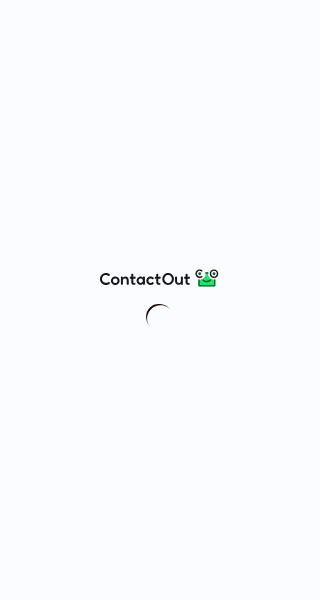 scroll, scrollTop: 0, scrollLeft: 0, axis: both 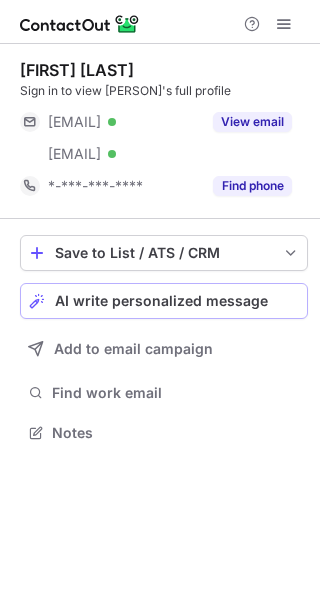 click on "AI write personalized message" at bounding box center [161, 301] 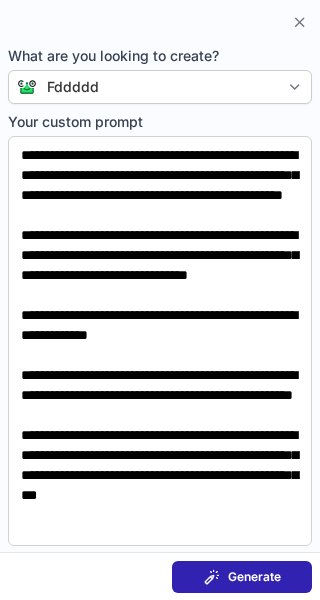 click on "Generate" at bounding box center (254, 577) 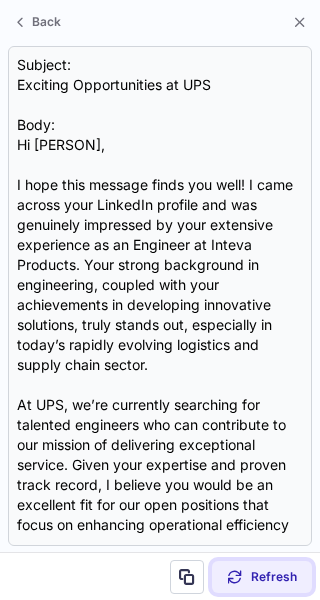 click on "Refresh" at bounding box center (274, 577) 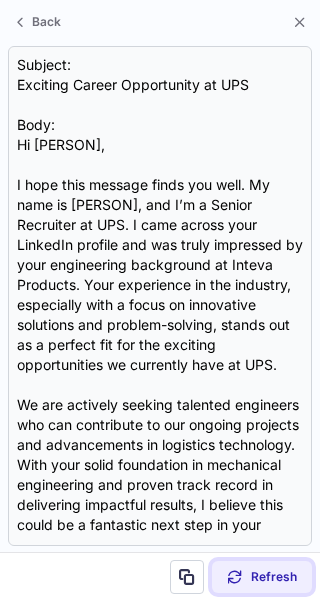 click on "Refresh" at bounding box center (274, 577) 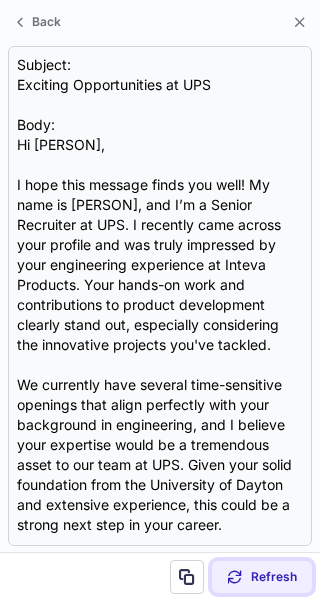 click on "Refresh" at bounding box center (274, 577) 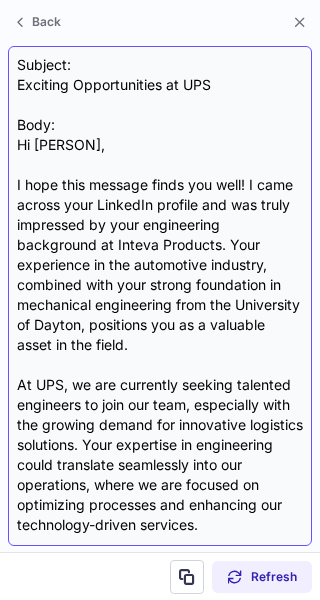 click on "Subject: Exciting Opportunities at UPS Body: Hi Dave, I hope this message finds you well! I came across your LinkedIn profile and was truly impressed by your engineering background at Inteva Products. Your experience in the automotive industry, combined with your strong foundation in mechanical engineering from the University of Dayton, positions you as a valuable asset in the field. At UPS, we are currently seeking talented engineers to join our team, especially with the growing demand for innovative logistics solutions. Your expertise in engineering could translate seamlessly into our operations, where we are focused on optimizing processes and enhancing our technology-driven services. I believe this could be a significant next step in your career, and I would love to support you in exploring these opportunities with UPS. If you're interested, I can share the job descriptions and help you navigate the application process to showcase your strengths effectively. Looking forward to hearing from you! UPS" at bounding box center [160, 296] 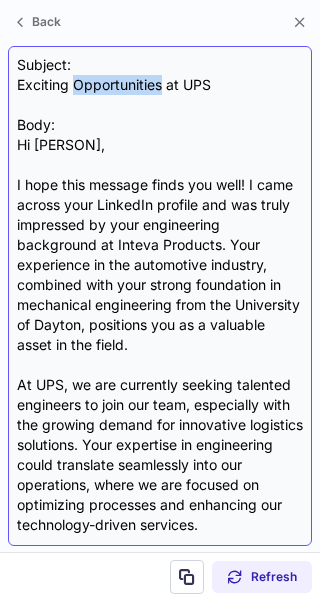 click on "Subject: Exciting Opportunities at UPS Body: Hi Dave, I hope this message finds you well! I came across your LinkedIn profile and was truly impressed by your engineering background at Inteva Products. Your experience in the automotive industry, combined with your strong foundation in mechanical engineering from the University of Dayton, positions you as a valuable asset in the field. At UPS, we are currently seeking talented engineers to join our team, especially with the growing demand for innovative logistics solutions. Your expertise in engineering could translate seamlessly into our operations, where we are focused on optimizing processes and enhancing our technology-driven services. I believe this could be a significant next step in your career, and I would love to support you in exploring these opportunities with UPS. If you're interested, I can share the job descriptions and help you navigate the application process to showcase your strengths effectively. Looking forward to hearing from you! UPS" at bounding box center (160, 296) 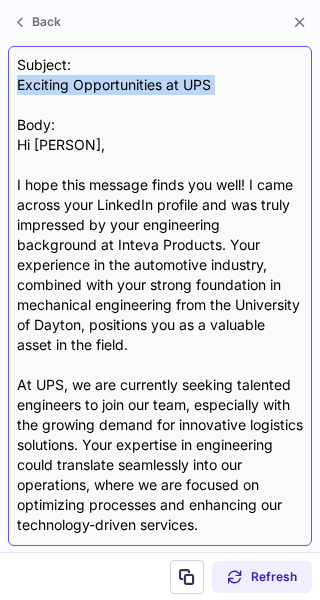 click on "Subject: Exciting Opportunities at UPS Body: Hi Dave, I hope this message finds you well! I came across your LinkedIn profile and was truly impressed by your engineering background at Inteva Products. Your experience in the automotive industry, combined with your strong foundation in mechanical engineering from the University of Dayton, positions you as a valuable asset in the field. At UPS, we are currently seeking talented engineers to join our team, especially with the growing demand for innovative logistics solutions. Your expertise in engineering could translate seamlessly into our operations, where we are focused on optimizing processes and enhancing our technology-driven services. I believe this could be a significant next step in your career, and I would love to support you in exploring these opportunities with UPS. If you're interested, I can share the job descriptions and help you navigate the application process to showcase your strengths effectively. Looking forward to hearing from you! UPS" at bounding box center (160, 296) 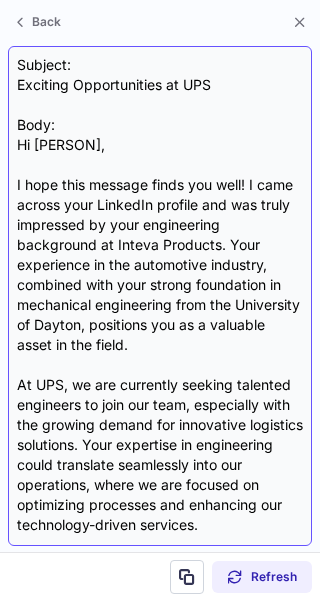click on "Subject: Exciting Opportunities at UPS Body: Hi Dave, I hope this message finds you well! I came across your LinkedIn profile and was truly impressed by your engineering background at Inteva Products. Your experience in the automotive industry, combined with your strong foundation in mechanical engineering from the University of Dayton, positions you as a valuable asset in the field. At UPS, we are currently seeking talented engineers to join our team, especially with the growing demand for innovative logistics solutions. Your expertise in engineering could translate seamlessly into our operations, where we are focused on optimizing processes and enhancing our technology-driven services. I believe this could be a significant next step in your career, and I would love to support you in exploring these opportunities with UPS. If you're interested, I can share the job descriptions and help you navigate the application process to showcase your strengths effectively. Looking forward to hearing from you! UPS" at bounding box center [160, 296] 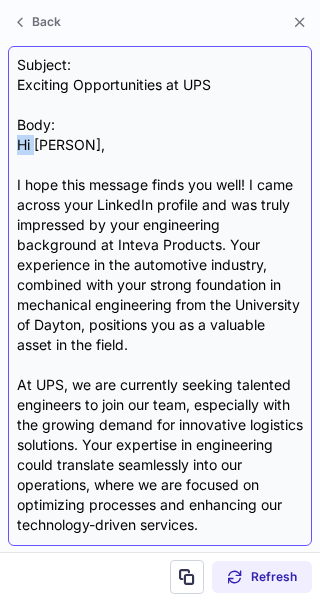 click on "Subject: Exciting Opportunities at UPS Body: Hi Dave, I hope this message finds you well! I came across your LinkedIn profile and was truly impressed by your engineering background at Inteva Products. Your experience in the automotive industry, combined with your strong foundation in mechanical engineering from the University of Dayton, positions you as a valuable asset in the field. At UPS, we are currently seeking talented engineers to join our team, especially with the growing demand for innovative logistics solutions. Your expertise in engineering could translate seamlessly into our operations, where we are focused on optimizing processes and enhancing our technology-driven services. I believe this could be a significant next step in your career, and I would love to support you in exploring these opportunities with UPS. If you're interested, I can share the job descriptions and help you navigate the application process to showcase your strengths effectively. Looking forward to hearing from you! UPS" at bounding box center (160, 296) 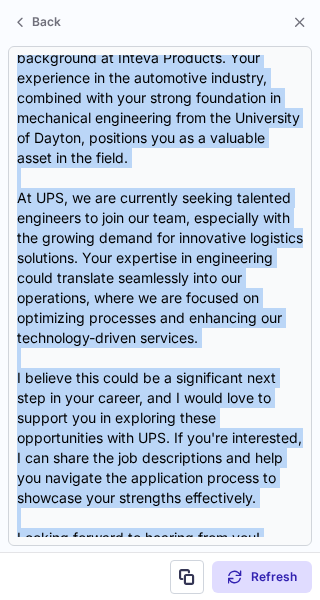 scroll, scrollTop: 338, scrollLeft: 0, axis: vertical 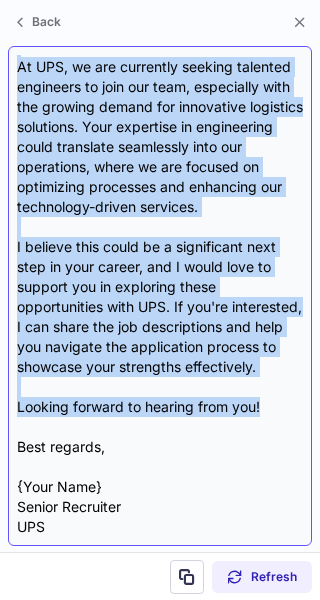drag, startPoint x: 21, startPoint y: 141, endPoint x: 263, endPoint y: 415, distance: 365.56805 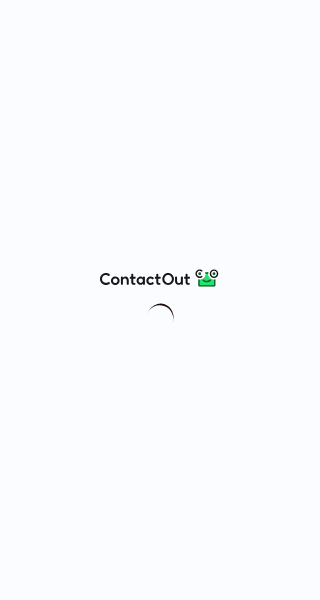 scroll, scrollTop: 0, scrollLeft: 0, axis: both 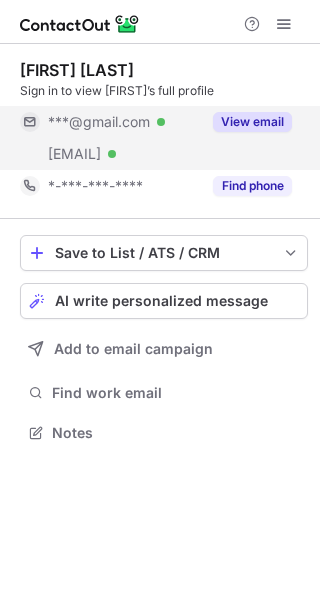 click on "View email" at bounding box center [252, 122] 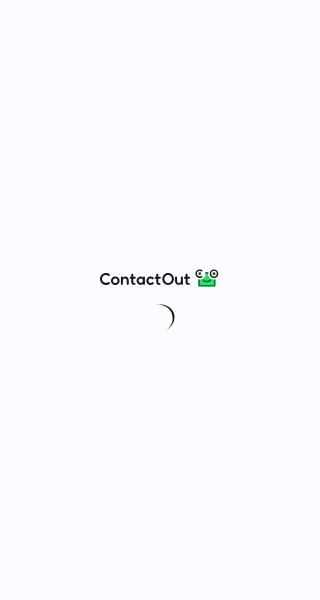 scroll, scrollTop: 0, scrollLeft: 0, axis: both 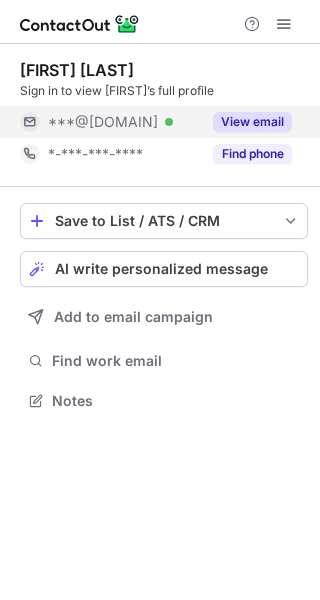 click on "View email" at bounding box center [252, 122] 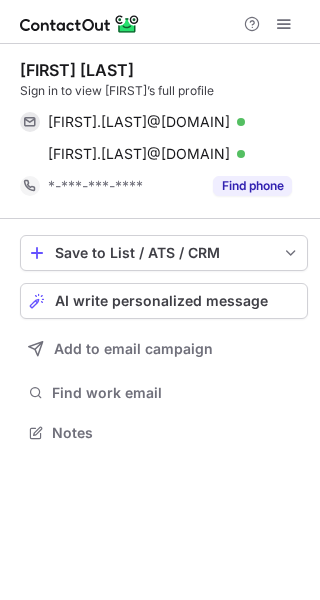 scroll, scrollTop: 10, scrollLeft: 10, axis: both 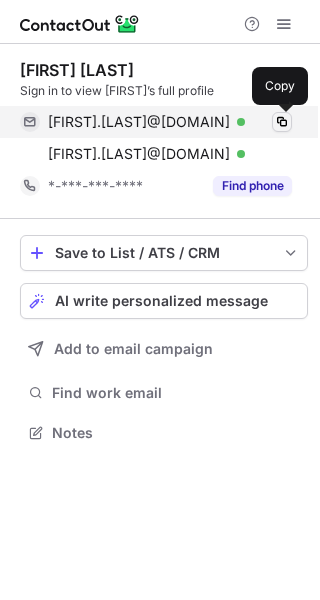 click at bounding box center [282, 122] 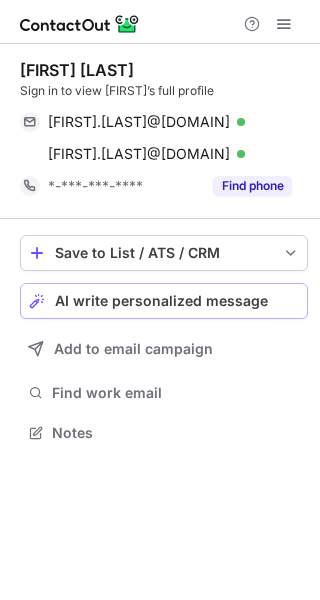 click on "AI write personalized message" at bounding box center (161, 301) 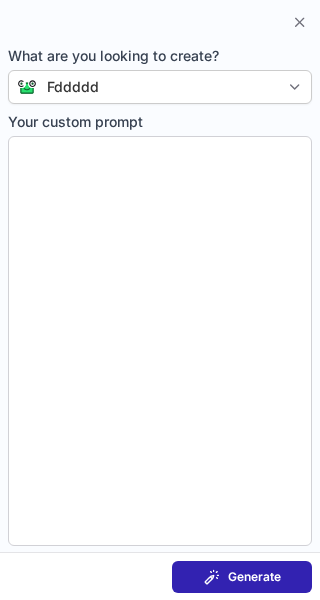 type on "**********" 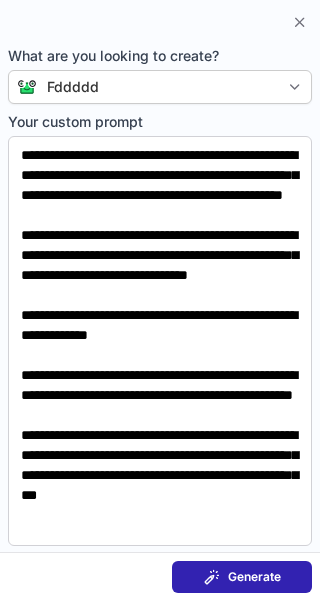 click on "Generate" at bounding box center (254, 577) 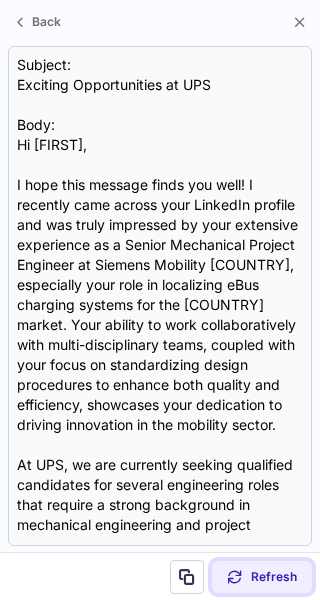 click on "Refresh" at bounding box center [262, 577] 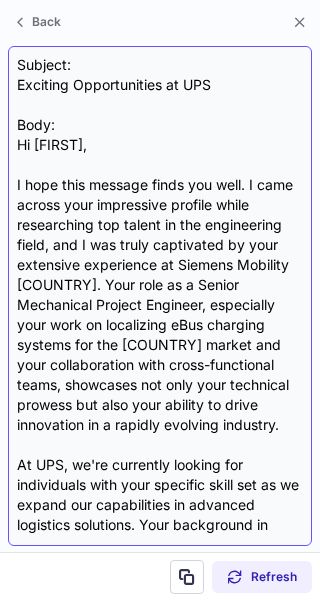 click on "Subject: Exciting Opportunities at UPS Body: Hi Christopher, I hope this message finds you well. I came across your impressive profile while researching top talent in the engineering field, and I was truly captivated by your extensive experience at Siemens Mobility USA. Your role as a Senior Mechanical Project Engineer, especially your work on localizing eBus charging systems for the US market and your collaboration with cross-functional teams, showcases not only your technical prowess but also your ability to drive innovation in a rapidly evolving industry.  At UPS, we're currently looking for individuals with your specific skill set as we expand our capabilities in advanced logistics solutions. Your background in creating custom mobility solutions and enhancing production processes aligns perfectly with our mission to optimize and innovate in the logistics space.  Let me know if you’re open to discussing this further! Best regards, {Your Name}  Senior Recruiter  UPS" at bounding box center [160, 296] 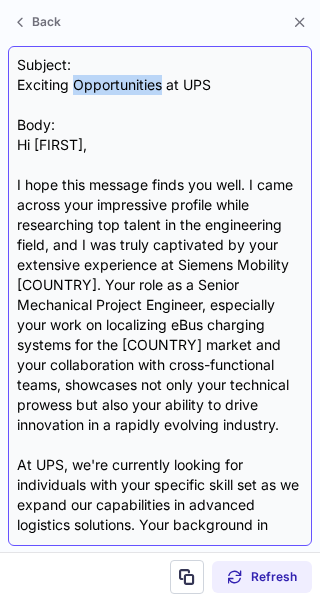 click on "Subject: Exciting Opportunities at UPS Body: Hi Christopher, I hope this message finds you well. I came across your impressive profile while researching top talent in the engineering field, and I was truly captivated by your extensive experience at Siemens Mobility USA. Your role as a Senior Mechanical Project Engineer, especially your work on localizing eBus charging systems for the US market and your collaboration with cross-functional teams, showcases not only your technical prowess but also your ability to drive innovation in a rapidly evolving industry.  At UPS, we're currently looking for individuals with your specific skill set as we expand our capabilities in advanced logistics solutions. Your background in creating custom mobility solutions and enhancing production processes aligns perfectly with our mission to optimize and innovate in the logistics space.  Let me know if you’re open to discussing this further! Best regards, {Your Name}  Senior Recruiter  UPS" at bounding box center [160, 296] 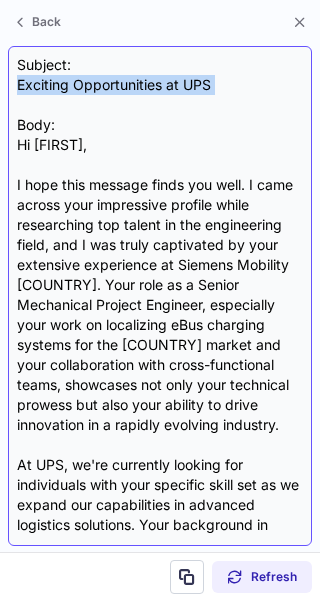 click on "Subject: Exciting Opportunities at UPS Body: Hi Christopher, I hope this message finds you well. I came across your impressive profile while researching top talent in the engineering field, and I was truly captivated by your extensive experience at Siemens Mobility USA. Your role as a Senior Mechanical Project Engineer, especially your work on localizing eBus charging systems for the US market and your collaboration with cross-functional teams, showcases not only your technical prowess but also your ability to drive innovation in a rapidly evolving industry.  At UPS, we're currently looking for individuals with your specific skill set as we expand our capabilities in advanced logistics solutions. Your background in creating custom mobility solutions and enhancing production processes aligns perfectly with our mission to optimize and innovate in the logistics space.  Let me know if you’re open to discussing this further! Best regards, {Your Name}  Senior Recruiter  UPS" at bounding box center [160, 296] 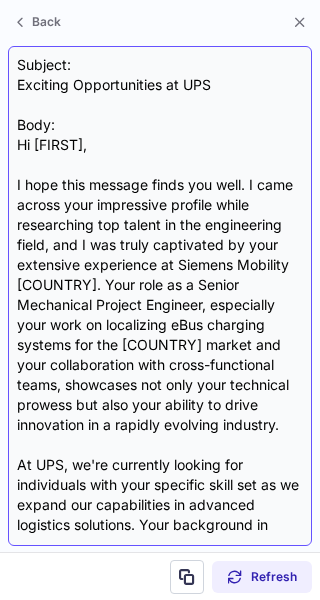 click on "Subject: Exciting Opportunities at UPS Body: Hi Christopher, I hope this message finds you well. I came across your impressive profile while researching top talent in the engineering field, and I was truly captivated by your extensive experience at Siemens Mobility USA. Your role as a Senior Mechanical Project Engineer, especially your work on localizing eBus charging systems for the US market and your collaboration with cross-functional teams, showcases not only your technical prowess but also your ability to drive innovation in a rapidly evolving industry.  At UPS, we're currently looking for individuals with your specific skill set as we expand our capabilities in advanced logistics solutions. Your background in creating custom mobility solutions and enhancing production processes aligns perfectly with our mission to optimize and innovate in the logistics space.  Let me know if you’re open to discussing this further! Best regards, {Your Name}  Senior Recruiter  UPS" at bounding box center (160, 296) 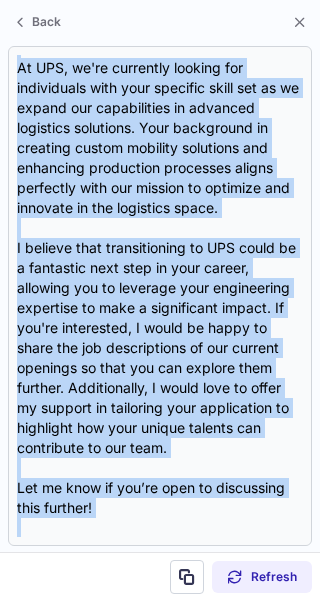 scroll, scrollTop: 498, scrollLeft: 0, axis: vertical 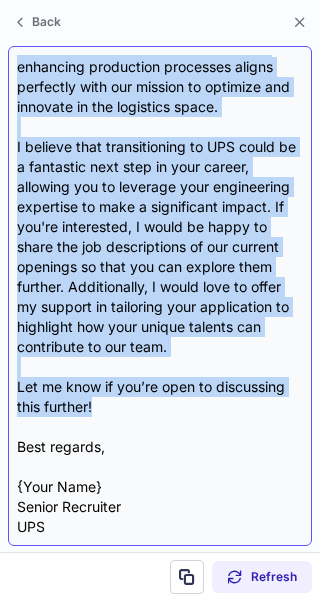 drag, startPoint x: 16, startPoint y: 143, endPoint x: 184, endPoint y: 414, distance: 318.8495 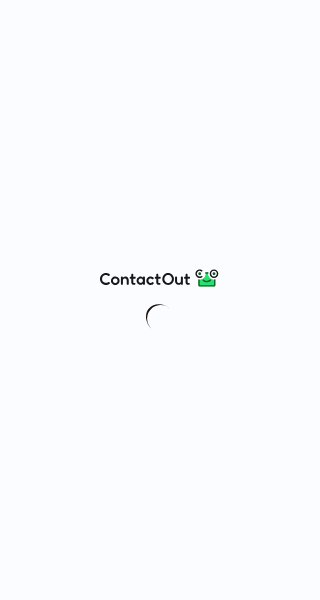 scroll, scrollTop: 0, scrollLeft: 0, axis: both 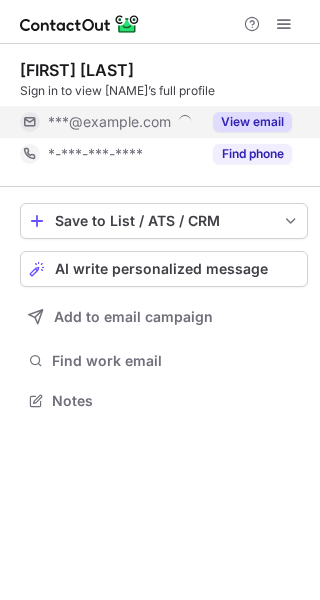 click on "View email" at bounding box center [252, 122] 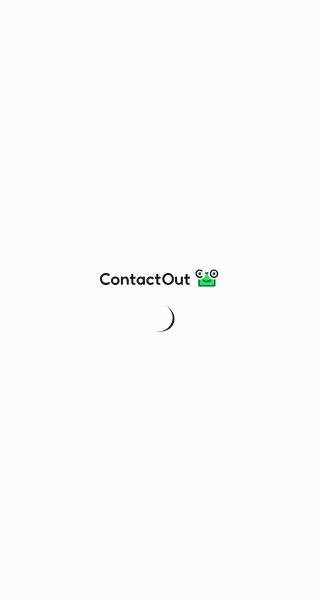 scroll, scrollTop: 0, scrollLeft: 0, axis: both 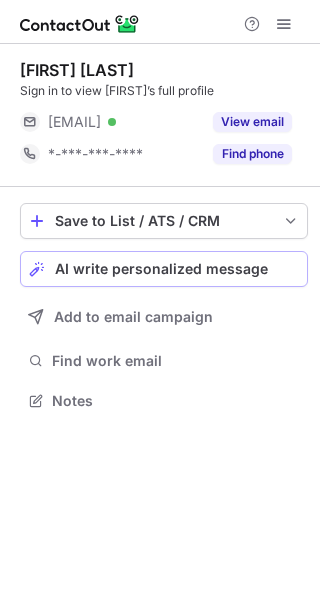 click on "AI write personalized message" at bounding box center [164, 269] 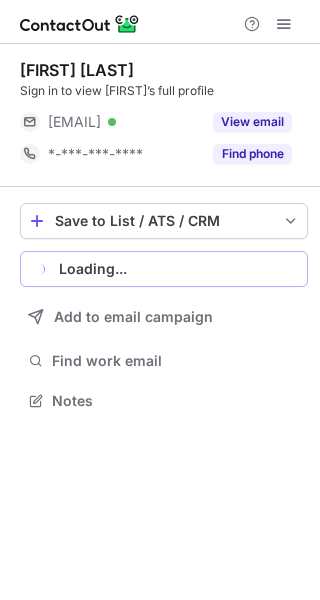 click on "Loading..." at bounding box center (179, 269) 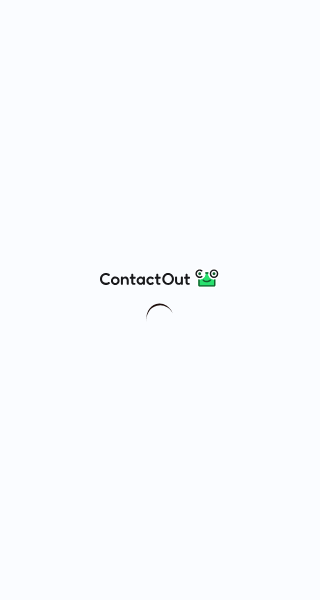 scroll, scrollTop: 0, scrollLeft: 0, axis: both 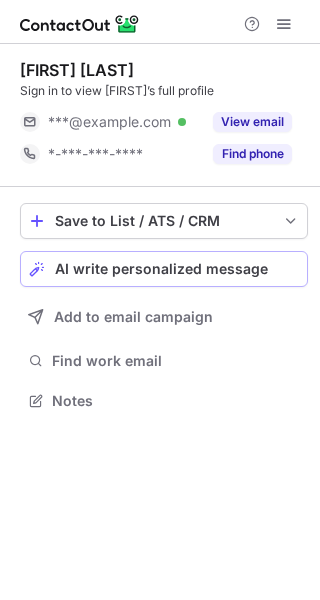 click on "AI write personalized message" at bounding box center (161, 269) 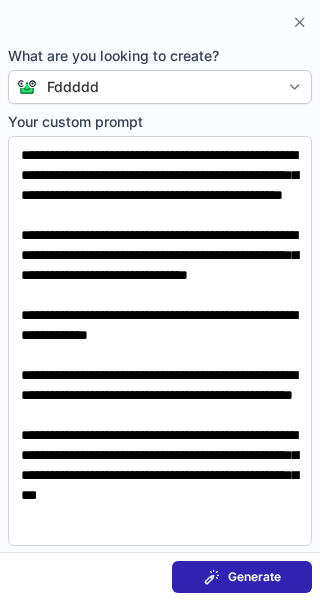 click on "Generate" at bounding box center [254, 577] 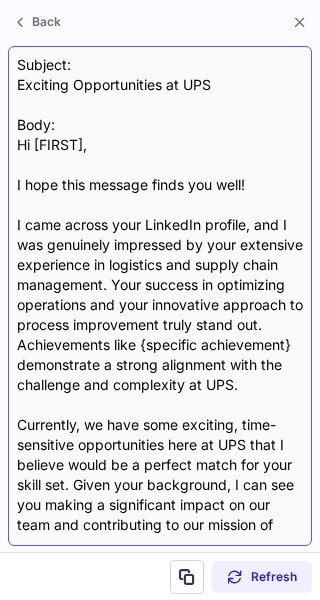 click on "Subject: Exciting Opportunities at UPS Body: Hi Bryan, I hope this message finds you well! I came across your LinkedIn profile, and I was genuinely impressed by your extensive experience in logistics and supply chain management. Your success in optimizing operations and your innovative approach to process improvement truly stand out. Achievements like {specific achievement} demonstrate a strong alignment with the challenge and complexity at UPS. Currently, we have some exciting, time-sensitive opportunities here at UPS that I believe would be a perfect match for your skill set. Given your background, I can see you making a significant impact on our team and contributing to our mission of delivering excellent service every day.  I would be more than happy to support you in presenting these opportunities in the best light possible. I genuinely believe that joining UPS would be a strong next step in your career, and I would love to share the job descriptions with you so you can explore our current openings. UPS" at bounding box center [160, 296] 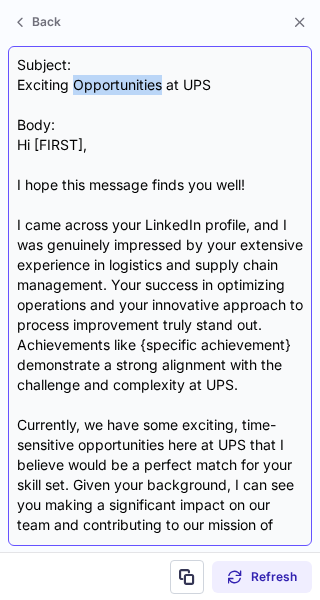 click on "Subject: Exciting Opportunities at UPS Body: Hi Bryan, I hope this message finds you well! I came across your LinkedIn profile, and I was genuinely impressed by your extensive experience in logistics and supply chain management. Your success in optimizing operations and your innovative approach to process improvement truly stand out. Achievements like {specific achievement} demonstrate a strong alignment with the challenge and complexity at UPS. Currently, we have some exciting, time-sensitive opportunities here at UPS that I believe would be a perfect match for your skill set. Given your background, I can see you making a significant impact on our team and contributing to our mission of delivering excellent service every day.  I would be more than happy to support you in presenting these opportunities in the best light possible. I genuinely believe that joining UPS would be a strong next step in your career, and I would love to share the job descriptions with you so you can explore our current openings. UPS" at bounding box center [160, 296] 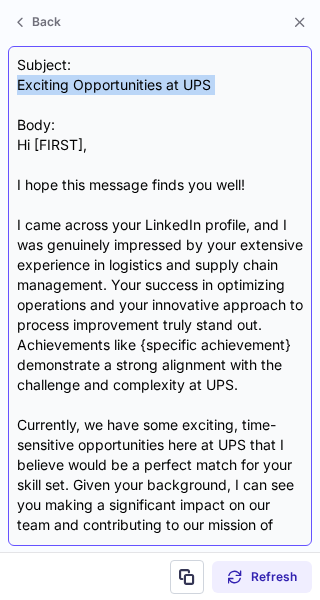click on "Subject: Exciting Opportunities at UPS Body: Hi Bryan, I hope this message finds you well! I came across your LinkedIn profile, and I was genuinely impressed by your extensive experience in logistics and supply chain management. Your success in optimizing operations and your innovative approach to process improvement truly stand out. Achievements like {specific achievement} demonstrate a strong alignment with the challenge and complexity at UPS. Currently, we have some exciting, time-sensitive opportunities here at UPS that I believe would be a perfect match for your skill set. Given your background, I can see you making a significant impact on our team and contributing to our mission of delivering excellent service every day.  I would be more than happy to support you in presenting these opportunities in the best light possible. I genuinely believe that joining UPS would be a strong next step in your career, and I would love to share the job descriptions with you so you can explore our current openings. UPS" at bounding box center [160, 296] 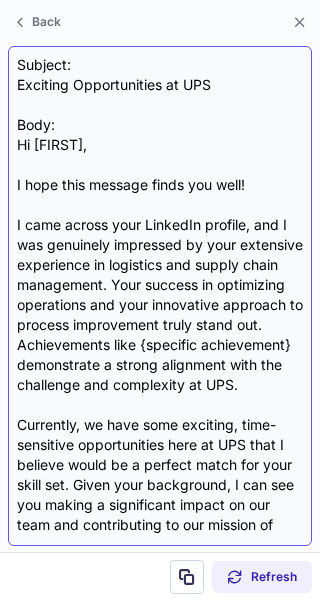 click on "Subject: Exciting Opportunities at UPS Body: Hi Bryan, I hope this message finds you well! I came across your LinkedIn profile, and I was genuinely impressed by your extensive experience in logistics and supply chain management. Your success in optimizing operations and your innovative approach to process improvement truly stand out. Achievements like {specific achievement} demonstrate a strong alignment with the challenge and complexity at UPS. Currently, we have some exciting, time-sensitive opportunities here at UPS that I believe would be a perfect match for your skill set. Given your background, I can see you making a significant impact on our team and contributing to our mission of delivering excellent service every day.  I would be more than happy to support you in presenting these opportunities in the best light possible. I genuinely believe that joining UPS would be a strong next step in your career, and I would love to share the job descriptions with you so you can explore our current openings. UPS" at bounding box center [160, 296] 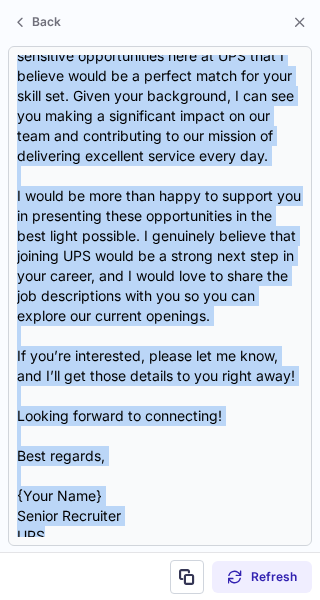 scroll, scrollTop: 418, scrollLeft: 0, axis: vertical 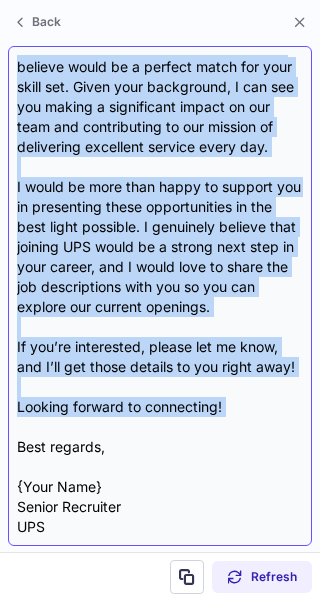 drag, startPoint x: 15, startPoint y: 144, endPoint x: 236, endPoint y: 417, distance: 351.24066 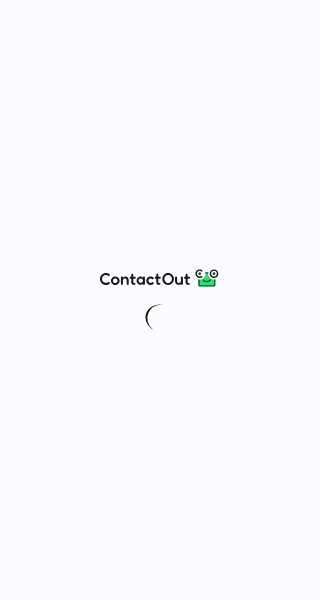 scroll, scrollTop: 0, scrollLeft: 0, axis: both 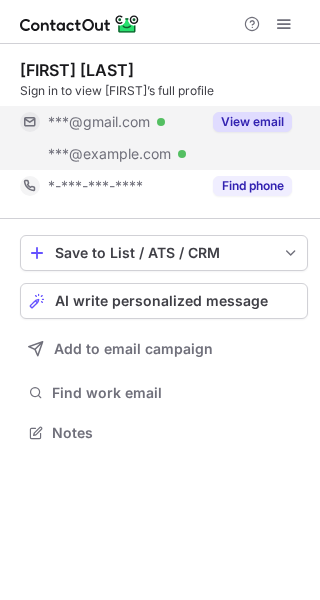 click on "View email" at bounding box center [252, 122] 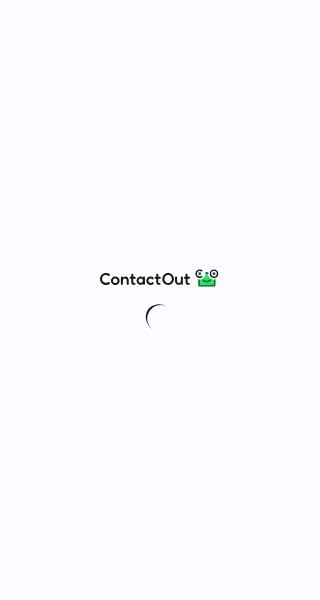 scroll, scrollTop: 0, scrollLeft: 0, axis: both 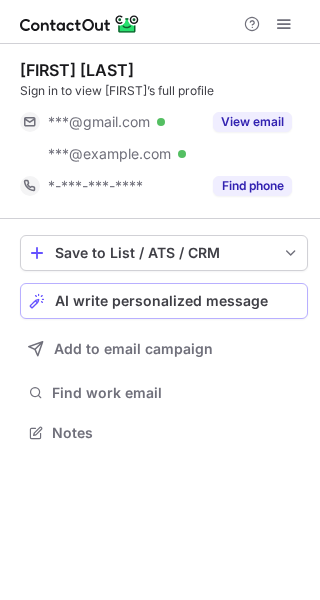 click on "AI write personalized message" at bounding box center [161, 301] 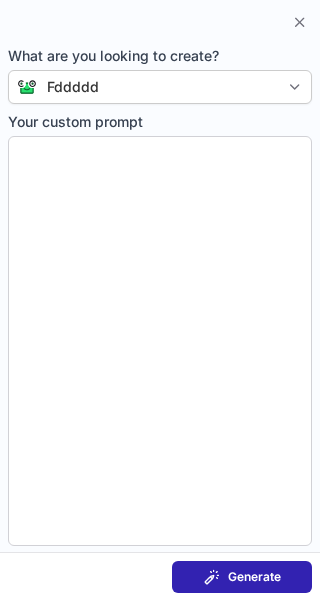 type on "**********" 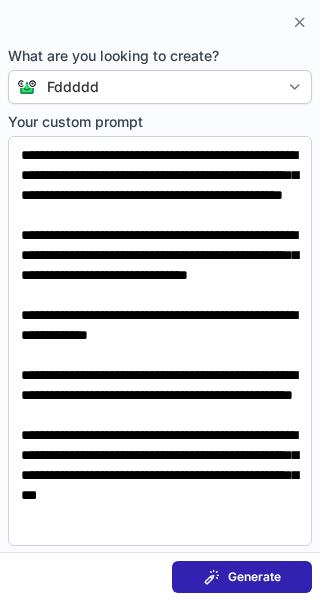 click on "Generate" at bounding box center [254, 577] 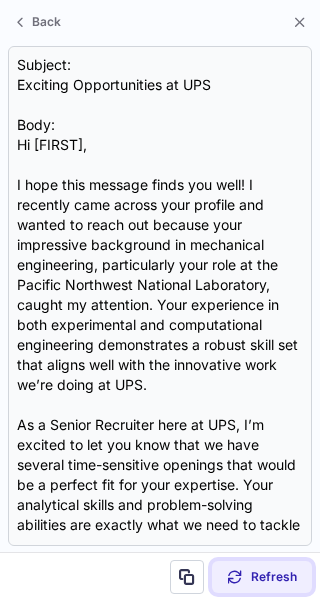 click on "Refresh" at bounding box center [274, 577] 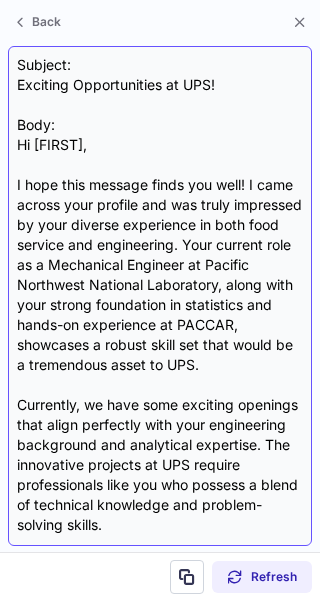 click on "Subject: Exciting Opportunities at UPS! Body: Hi Brian, I hope this message finds you well! I came across your profile and was truly impressed by your diverse experience in both food service and engineering. Your current role as a Mechanical Engineer at Pacific Northwest National Laboratory, along with your strong foundation in statistics and hands-on experience at PACCAR, showcases a robust skill set that would be a tremendous asset to UPS. Currently, we have some exciting openings that align perfectly with your engineering background and analytical expertise. The innovative projects at UPS require professionals like you who possess a blend of technical knowledge and problem-solving skills. I would love to support you in presenting these opportunities in the best light to help you land a role with us. I’m confident that making the move to UPS would be a strong next step in your career, offering you the chance to grow and engage in impactful work. Looking forward to hearing from you! Best regards," at bounding box center [160, 296] 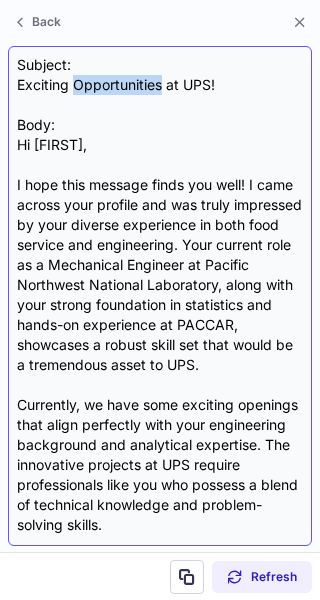 click on "Subject: Exciting Opportunities at UPS! Body: Hi Brian, I hope this message finds you well! I came across your profile and was truly impressed by your diverse experience in both food service and engineering. Your current role as a Mechanical Engineer at Pacific Northwest National Laboratory, along with your strong foundation in statistics and hands-on experience at PACCAR, showcases a robust skill set that would be a tremendous asset to UPS. Currently, we have some exciting openings that align perfectly with your engineering background and analytical expertise. The innovative projects at UPS require professionals like you who possess a blend of technical knowledge and problem-solving skills. I would love to support you in presenting these opportunities in the best light to help you land a role with us. I’m confident that making the move to UPS would be a strong next step in your career, offering you the chance to grow and engage in impactful work. Looking forward to hearing from you! Best regards," at bounding box center (160, 296) 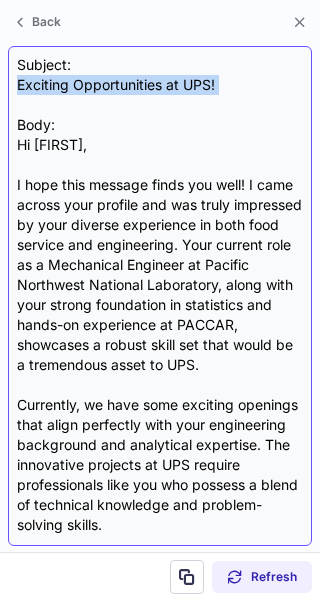 click on "Subject: Exciting Opportunities at UPS! Body: Hi Brian, I hope this message finds you well! I came across your profile and was truly impressed by your diverse experience in both food service and engineering. Your current role as a Mechanical Engineer at Pacific Northwest National Laboratory, along with your strong foundation in statistics and hands-on experience at PACCAR, showcases a robust skill set that would be a tremendous asset to UPS. Currently, we have some exciting openings that align perfectly with your engineering background and analytical expertise. The innovative projects at UPS require professionals like you who possess a blend of technical knowledge and problem-solving skills. I would love to support you in presenting these opportunities in the best light to help you land a role with us. I’m confident that making the move to UPS would be a strong next step in your career, offering you the chance to grow and engage in impactful work. Looking forward to hearing from you! Best regards," at bounding box center (160, 296) 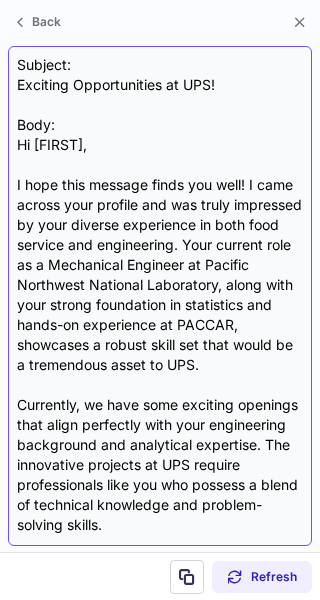 click on "Subject: Exciting Opportunities at UPS! Body: Hi Brian, I hope this message finds you well! I came across your profile and was truly impressed by your diverse experience in both food service and engineering. Your current role as a Mechanical Engineer at Pacific Northwest National Laboratory, along with your strong foundation in statistics and hands-on experience at PACCAR, showcases a robust skill set that would be a tremendous asset to UPS. Currently, we have some exciting openings that align perfectly with your engineering background and analytical expertise. The innovative projects at UPS require professionals like you who possess a blend of technical knowledge and problem-solving skills. I would love to support you in presenting these opportunities in the best light to help you land a role with us. I’m confident that making the move to UPS would be a strong next step in your career, offering you the chance to grow and engage in impactful work. Looking forward to hearing from you! Best regards," at bounding box center [160, 296] 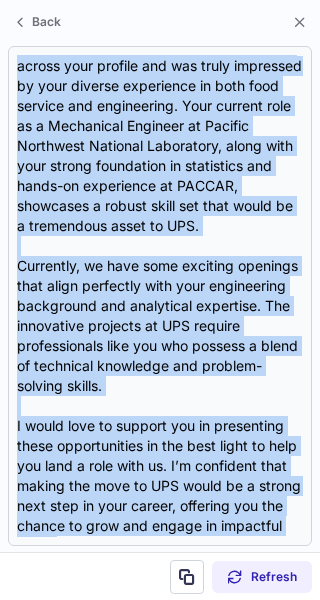 scroll, scrollTop: 358, scrollLeft: 0, axis: vertical 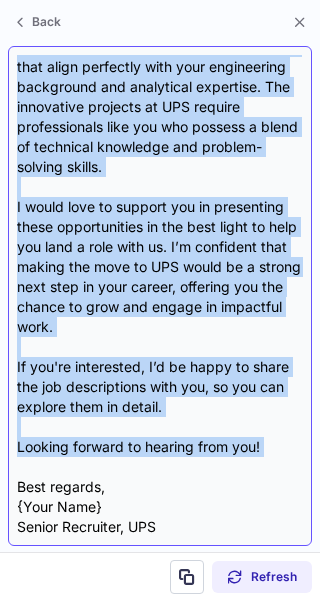 drag, startPoint x: 16, startPoint y: 144, endPoint x: 272, endPoint y: 453, distance: 401.26923 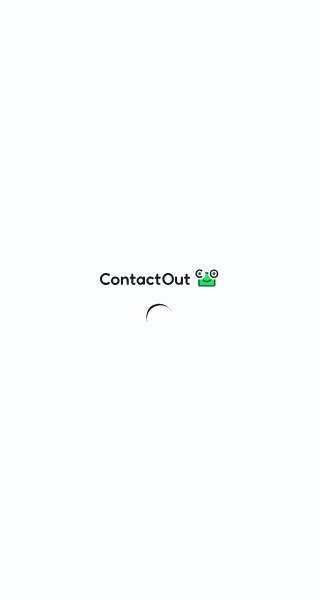 scroll, scrollTop: 0, scrollLeft: 0, axis: both 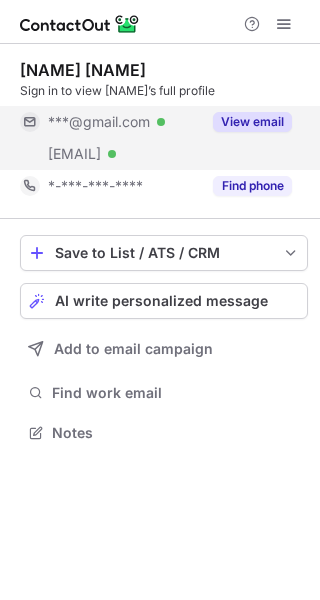 click on "View email" at bounding box center (252, 122) 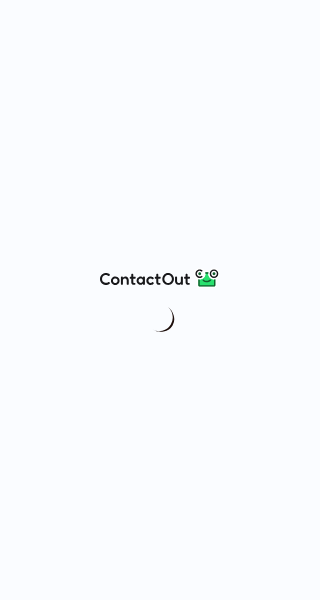 scroll, scrollTop: 0, scrollLeft: 0, axis: both 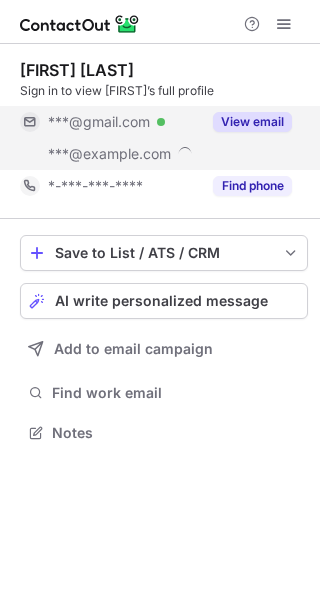 click on "View email" at bounding box center (252, 122) 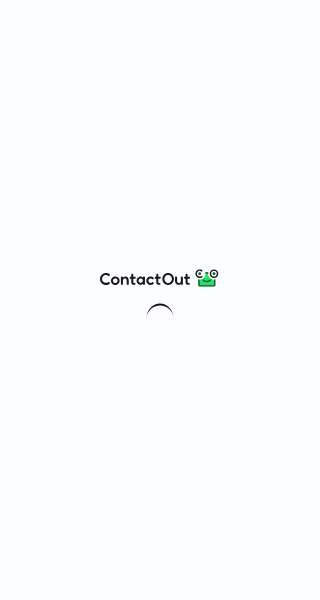 scroll, scrollTop: 0, scrollLeft: 0, axis: both 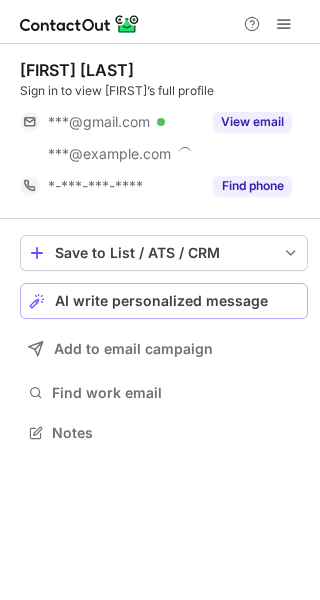 click on "AI write personalized message" at bounding box center (161, 301) 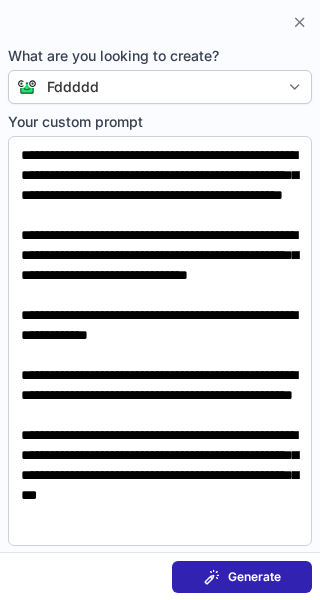 click on "Generate" at bounding box center [254, 577] 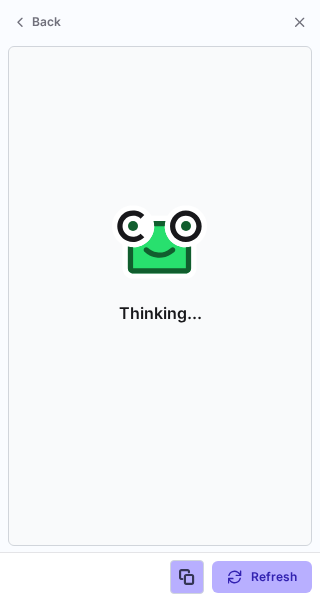 scroll, scrollTop: 387, scrollLeft: 320, axis: both 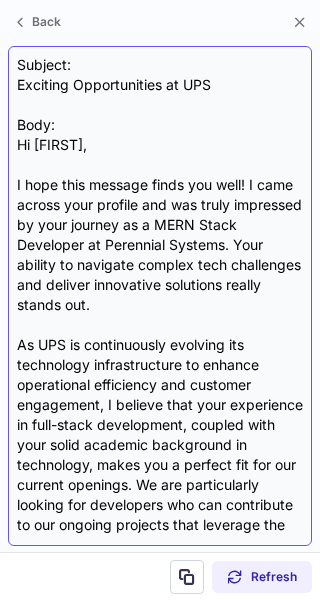 click on "Subject: Exciting Opportunities at UPS Body: Hi Prashanth, I hope this message finds you well! I came across your profile and was truly impressed by your journey as a MERN Stack Developer at Perennial Systems. Your ability to navigate complex tech challenges and deliver innovative solutions really stands out.  As UPS is continuously evolving its technology infrastructure to enhance operational efficiency and customer engagement, I believe that your experience in full-stack development, coupled with your solid academic background in technology, makes you a perfect fit for our current openings. We are particularly looking for developers who can contribute to our ongoing projects that leverage the latest technologies to improve logistics and supply chain solutions. If you’re interested, I’d be happy to share the job descriptions for the roles we have available so you can take a closer look.  Looking forward to hearing from you! Best regards, {Your Name}  Senior Recruiter  UPS" at bounding box center [160, 296] 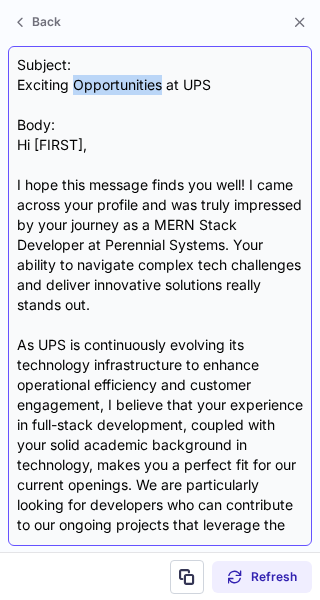 click on "Subject: Exciting Opportunities at UPS Body: Hi Prashanth, I hope this message finds you well! I came across your profile and was truly impressed by your journey as a MERN Stack Developer at Perennial Systems. Your ability to navigate complex tech challenges and deliver innovative solutions really stands out.  As UPS is continuously evolving its technology infrastructure to enhance operational efficiency and customer engagement, I believe that your experience in full-stack development, coupled with your solid academic background in technology, makes you a perfect fit for our current openings. We are particularly looking for developers who can contribute to our ongoing projects that leverage the latest technologies to improve logistics and supply chain solutions. If you’re interested, I’d be happy to share the job descriptions for the roles we have available so you can take a closer look.  Looking forward to hearing from you! Best regards, {Your Name}  Senior Recruiter  UPS" at bounding box center (160, 296) 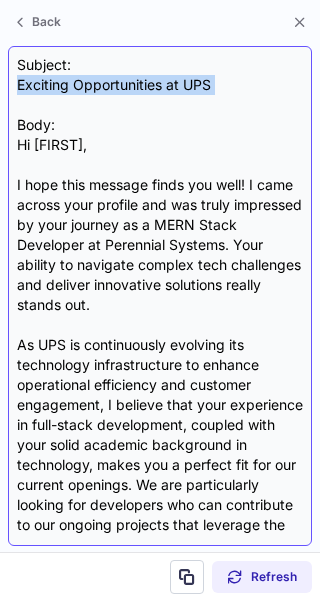 click on "Subject: Exciting Opportunities at UPS Body: Hi Prashanth, I hope this message finds you well! I came across your profile and was truly impressed by your journey as a MERN Stack Developer at Perennial Systems. Your ability to navigate complex tech challenges and deliver innovative solutions really stands out.  As UPS is continuously evolving its technology infrastructure to enhance operational efficiency and customer engagement, I believe that your experience in full-stack development, coupled with your solid academic background in technology, makes you a perfect fit for our current openings. We are particularly looking for developers who can contribute to our ongoing projects that leverage the latest technologies to improve logistics and supply chain solutions. If you’re interested, I’d be happy to share the job descriptions for the roles we have available so you can take a closer look.  Looking forward to hearing from you! Best regards, {Your Name}  Senior Recruiter  UPS" at bounding box center [160, 296] 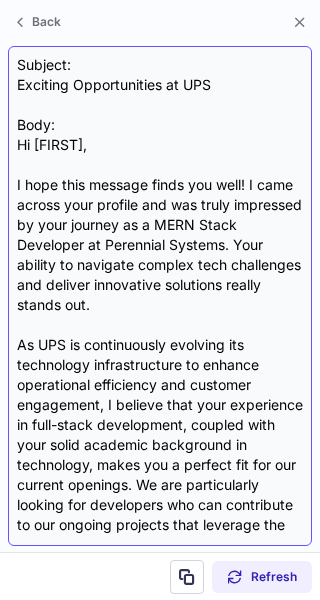 click on "Subject: Exciting Opportunities at UPS Body: Hi Prashanth, I hope this message finds you well! I came across your profile and was truly impressed by your journey as a MERN Stack Developer at Perennial Systems. Your ability to navigate complex tech challenges and deliver innovative solutions really stands out.  As UPS is continuously evolving its technology infrastructure to enhance operational efficiency and customer engagement, I believe that your experience in full-stack development, coupled with your solid academic background in technology, makes you a perfect fit for our current openings. We are particularly looking for developers who can contribute to our ongoing projects that leverage the latest technologies to improve logistics and supply chain solutions. If you’re interested, I’d be happy to share the job descriptions for the roles we have available so you can take a closer look.  Looking forward to hearing from you! Best regards, {Your Name}  Senior Recruiter  UPS" at bounding box center (160, 296) 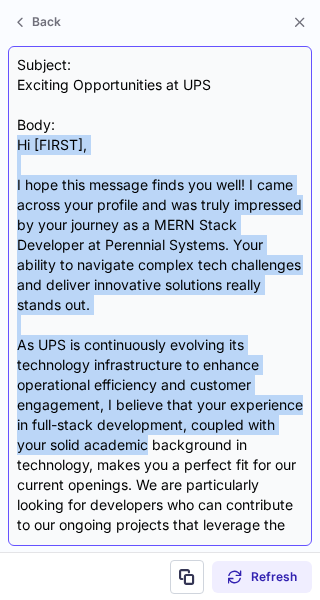 drag, startPoint x: 11, startPoint y: 140, endPoint x: 281, endPoint y: 436, distance: 400.64447 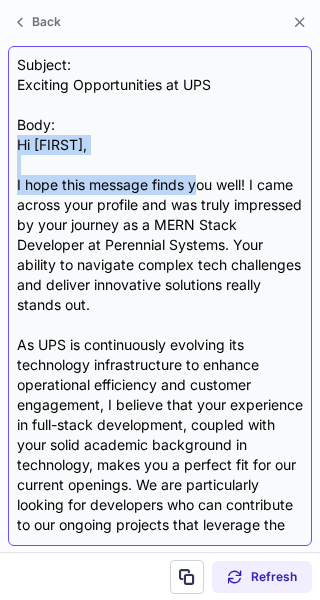 drag, startPoint x: 14, startPoint y: 146, endPoint x: 162, endPoint y: 141, distance: 148.08444 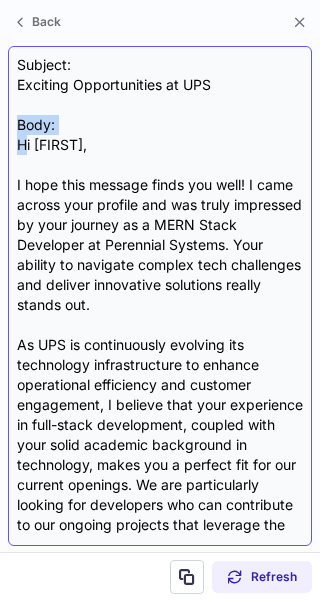 drag, startPoint x: 109, startPoint y: 128, endPoint x: 25, endPoint y: 137, distance: 84.48077 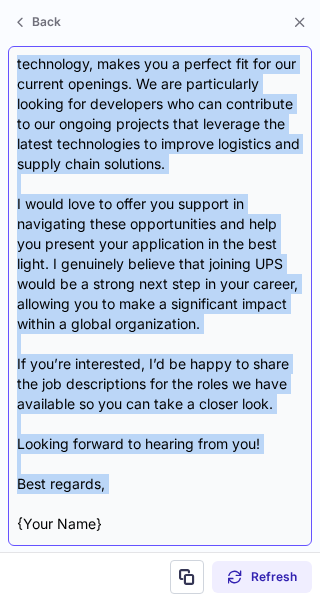 scroll, scrollTop: 458, scrollLeft: 0, axis: vertical 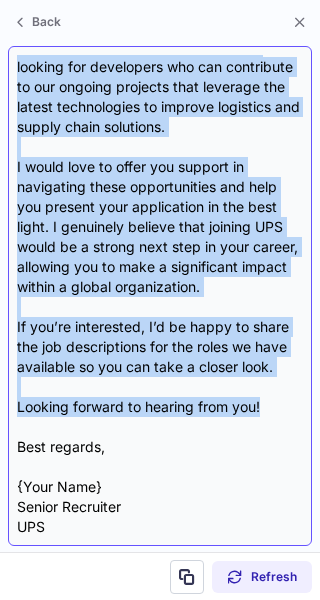 drag, startPoint x: 20, startPoint y: 140, endPoint x: 272, endPoint y: 407, distance: 367.14166 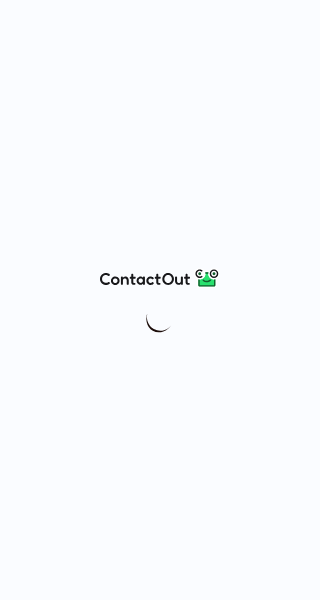 scroll, scrollTop: 0, scrollLeft: 0, axis: both 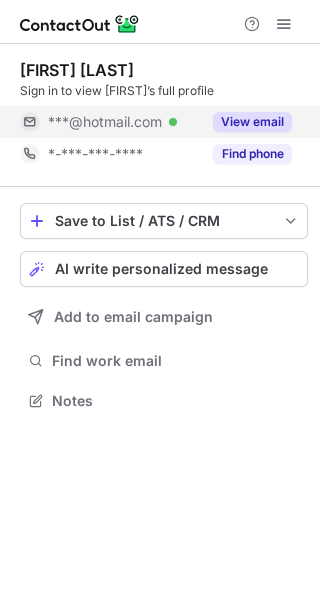 click on "View email" at bounding box center [252, 122] 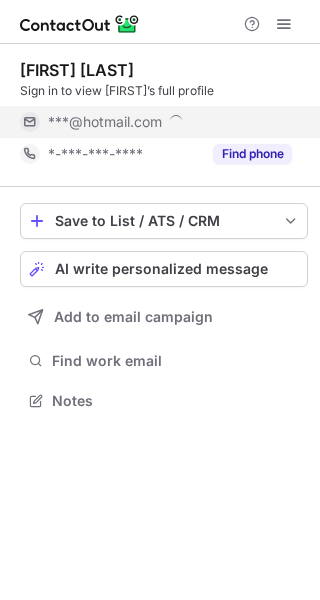 scroll, scrollTop: 10, scrollLeft: 10, axis: both 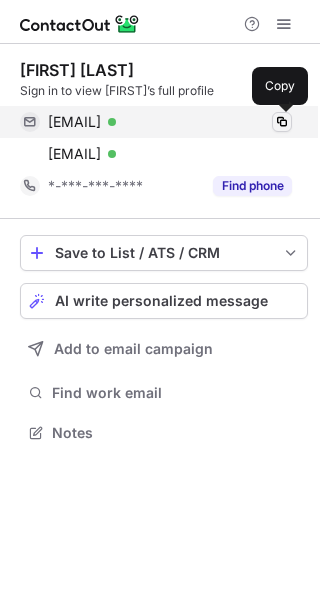 click at bounding box center (282, 122) 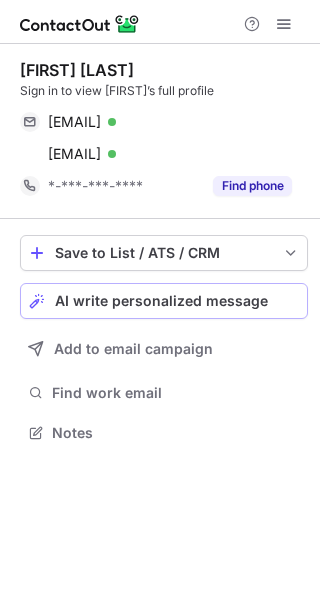 click on "AI write personalized message" at bounding box center [161, 301] 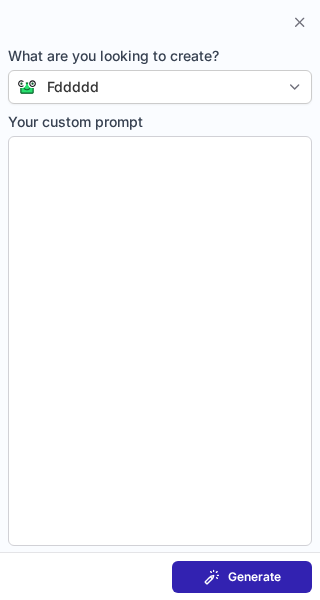 type on "**********" 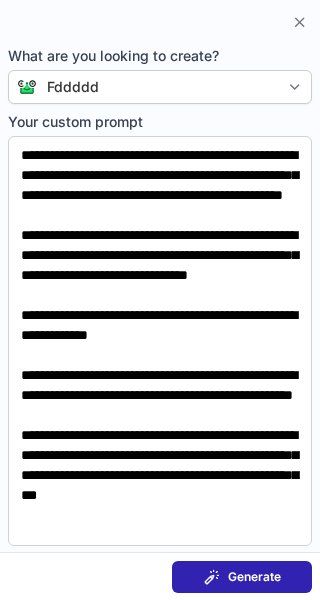 click on "Generate" at bounding box center [254, 577] 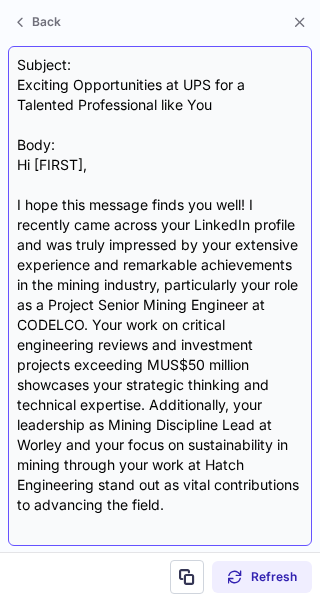 drag, startPoint x: 114, startPoint y: 106, endPoint x: 103, endPoint y: 96, distance: 14.866069 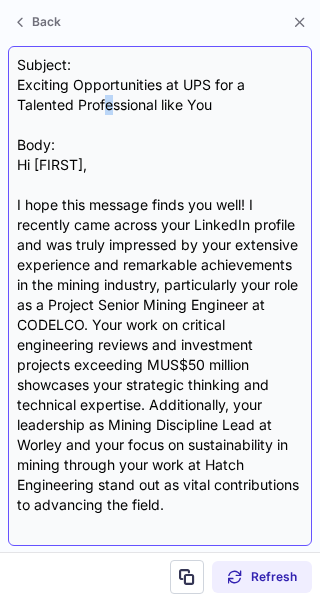click on "Subject: Exciting Opportunities at UPS for a Talented Professional like You Body: Hi Álvaro, I hope this message finds you well! I recently came across your LinkedIn profile and was truly impressed by your extensive experience and remarkable achievements in the mining industry, particularly your role as a Project Senior Mining Engineer at CODELCO. Your work on critical engineering reviews and investment projects exceeding MUS$50 million showcases your strategic thinking and technical expertise. Additionally, your leadership as Mining Discipline Lead at Worley and your focus on sustainability in mining through your work at Hatch Engineering stand out as vital contributions to advancing the field.  If you’re interested, I’d be happy to share the job descriptions with you for a closer look. Let’s connect and discuss how we can move forward! Best regards, {Your Name}  Senior Recruiter  UPS" at bounding box center (160, 296) 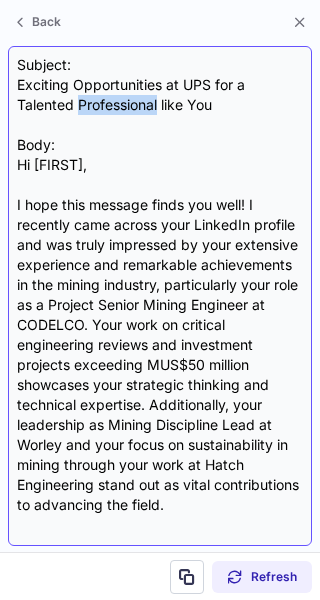 click on "Subject: Exciting Opportunities at UPS for a Talented Professional like You Body: Hi Álvaro, I hope this message finds you well! I recently came across your LinkedIn profile and was truly impressed by your extensive experience and remarkable achievements in the mining industry, particularly your role as a Project Senior Mining Engineer at CODELCO. Your work on critical engineering reviews and investment projects exceeding MUS$50 million showcases your strategic thinking and technical expertise. Additionally, your leadership as Mining Discipline Lead at Worley and your focus on sustainability in mining through your work at Hatch Engineering stand out as vital contributions to advancing the field.  If you’re interested, I’d be happy to share the job descriptions with you for a closer look. Let’s connect and discuss how we can move forward! Best regards, {Your Name}  Senior Recruiter  UPS" at bounding box center (160, 296) 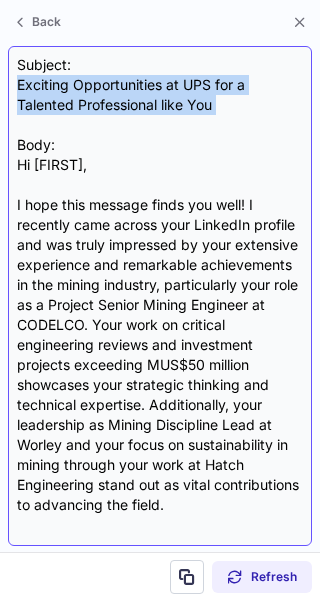 click on "Subject: Exciting Opportunities at UPS for a Talented Professional like You Body: Hi Álvaro, I hope this message finds you well! I recently came across your LinkedIn profile and was truly impressed by your extensive experience and remarkable achievements in the mining industry, particularly your role as a Project Senior Mining Engineer at CODELCO. Your work on critical engineering reviews and investment projects exceeding MUS$50 million showcases your strategic thinking and technical expertise. Additionally, your leadership as Mining Discipline Lead at Worley and your focus on sustainability in mining through your work at Hatch Engineering stand out as vital contributions to advancing the field.  If you’re interested, I’d be happy to share the job descriptions with you for a closer look. Let’s connect and discuss how we can move forward! Best regards, {Your Name}  Senior Recruiter  UPS" at bounding box center (160, 296) 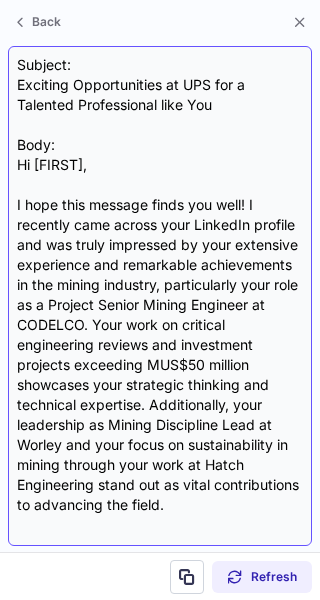 click on "Subject: Exciting Opportunities at UPS for a Talented Professional like You Body: Hi Álvaro, I hope this message finds you well! I recently came across your LinkedIn profile and was truly impressed by your extensive experience and remarkable achievements in the mining industry, particularly your role as a Project Senior Mining Engineer at CODELCO. Your work on critical engineering reviews and investment projects exceeding MUS$50 million showcases your strategic thinking and technical expertise. Additionally, your leadership as Mining Discipline Lead at Worley and your focus on sustainability in mining through your work at Hatch Engineering stand out as vital contributions to advancing the field.  If you’re interested, I’d be happy to share the job descriptions with you for a closer look. Let’s connect and discuss how we can move forward! Best regards, {Your Name}  Senior Recruiter  UPS" at bounding box center [160, 296] 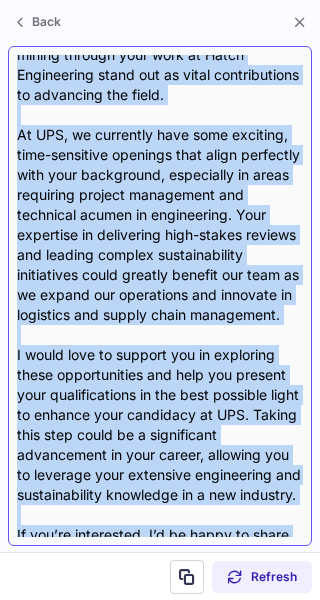 scroll, scrollTop: 638, scrollLeft: 0, axis: vertical 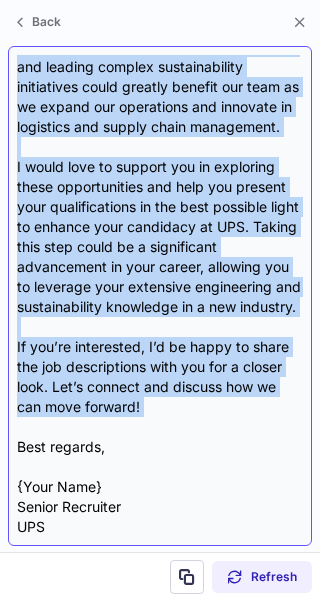 drag, startPoint x: 17, startPoint y: 163, endPoint x: 203, endPoint y: 419, distance: 316.4364 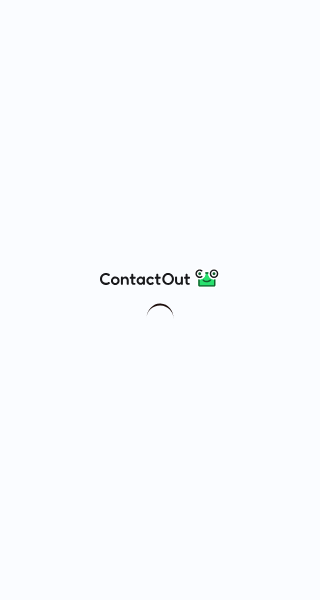 scroll, scrollTop: 0, scrollLeft: 0, axis: both 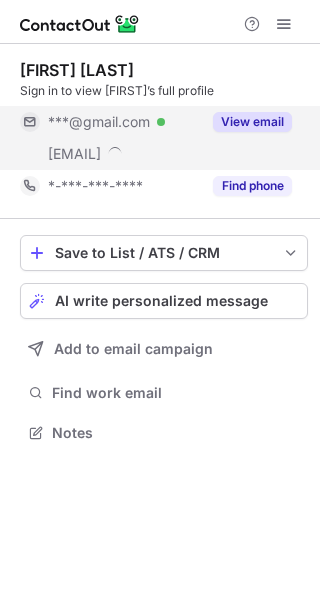 click on "View email" at bounding box center (252, 122) 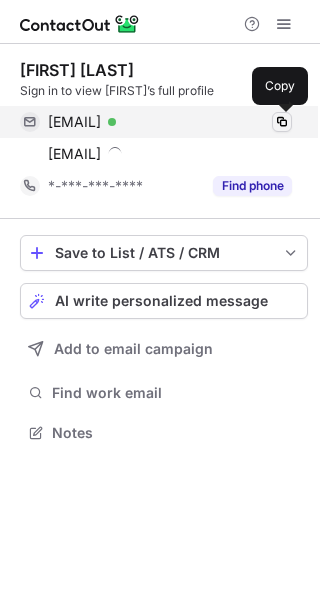 click at bounding box center (282, 122) 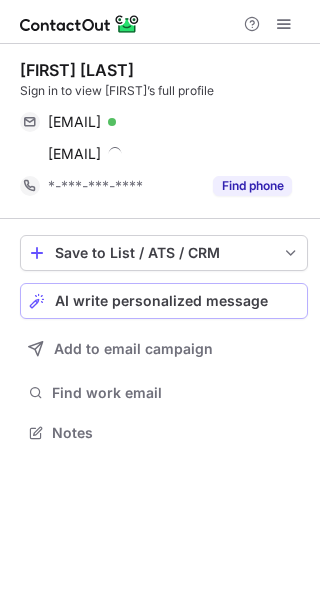 click on "AI write personalized message" at bounding box center [161, 301] 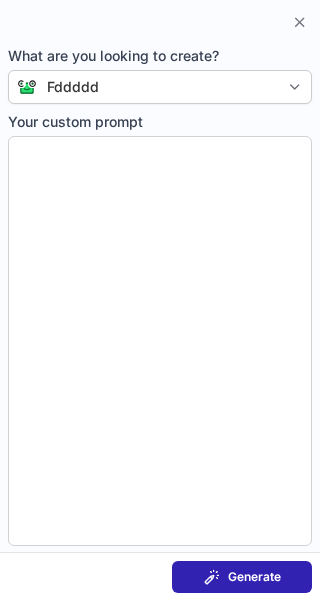 type on "**********" 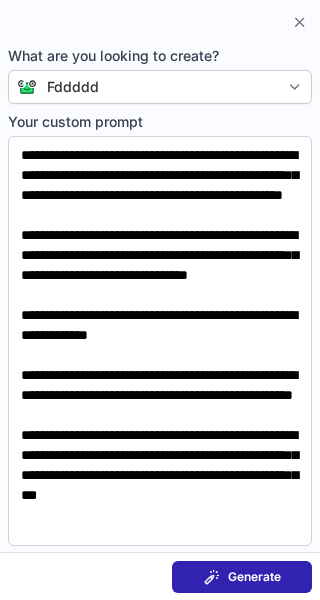 click on "Generate" at bounding box center (254, 577) 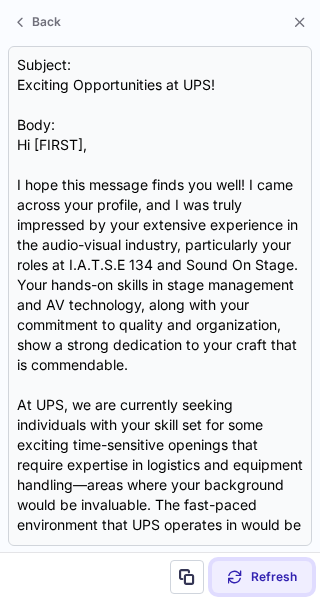 click on "Refresh" at bounding box center (262, 577) 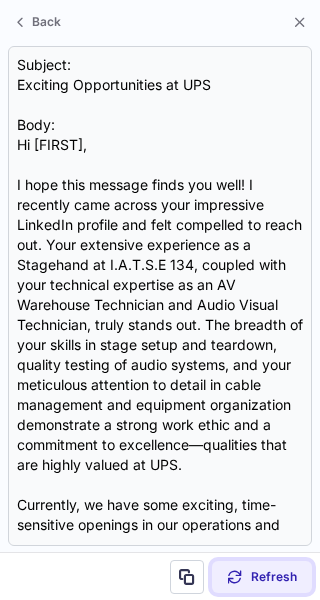 click on "Refresh" at bounding box center (262, 577) 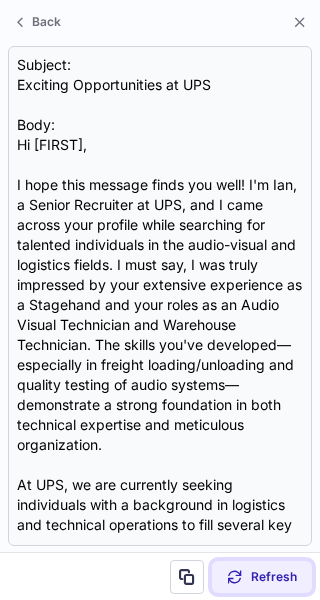 click on "Refresh" at bounding box center [262, 577] 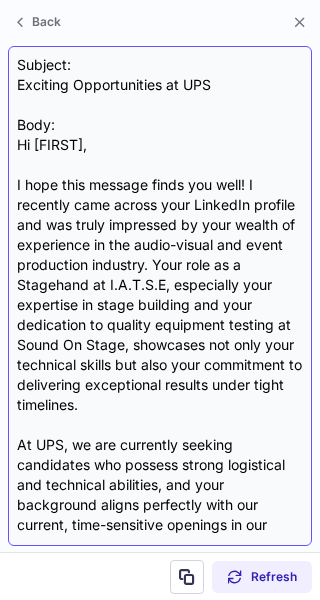 click on "Subject: Exciting Opportunities at UPS Body: Hi Reanna, I hope this message finds you well! I recently came across your LinkedIn profile and was truly impressed by your wealth of experience in the audio-visual and event production industry. Your role as a Stagehand at I.A.T.S.E, especially your expertise in stage building and your dedication to quality equipment testing at Sound On Stage, showcases not only your technical skills but also your commitment to delivering exceptional results under tight timelines.  At UPS, we are currently seeking candidates who possess strong logistical and technical abilities, and your background aligns perfectly with our current, time-sensitive openings in our operations team. I've seen how your skills in organization, efficient loading/unloading processes, and adherence to safety protocols could significantly contribute to our mission of providing top-tier service. Best regards, {Your Name}  Senior Recruiter  UPS" at bounding box center [160, 296] 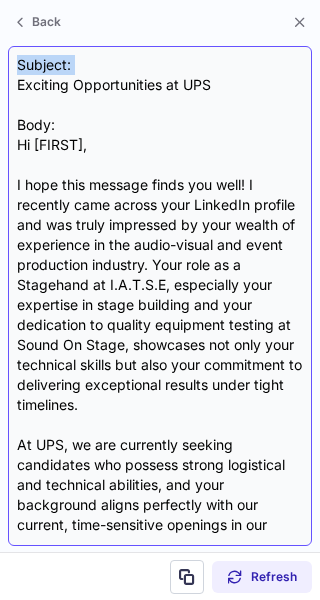 click on "Subject: Exciting Opportunities at UPS Body: Hi Reanna, I hope this message finds you well! I recently came across your LinkedIn profile and was truly impressed by your wealth of experience in the audio-visual and event production industry. Your role as a Stagehand at I.A.T.S.E, especially your expertise in stage building and your dedication to quality equipment testing at Sound On Stage, showcases not only your technical skills but also your commitment to delivering exceptional results under tight timelines.  At UPS, we are currently seeking candidates who possess strong logistical and technical abilities, and your background aligns perfectly with our current, time-sensitive openings in our operations team. I've seen how your skills in organization, efficient loading/unloading processes, and adherence to safety protocols could significantly contribute to our mission of providing top-tier service. Best regards, {Your Name}  Senior Recruiter  UPS" at bounding box center [160, 296] 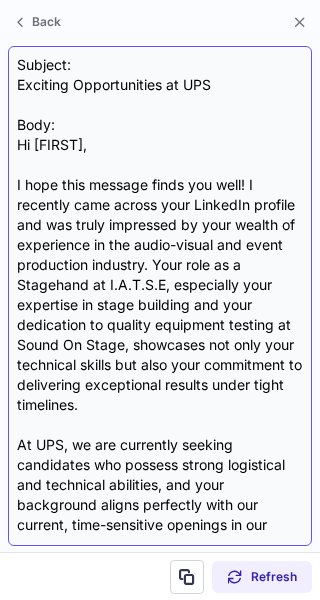 click on "Subject: Exciting Opportunities at UPS Body: Hi Reanna, I hope this message finds you well! I recently came across your LinkedIn profile and was truly impressed by your wealth of experience in the audio-visual and event production industry. Your role as a Stagehand at I.A.T.S.E, especially your expertise in stage building and your dedication to quality equipment testing at Sound On Stage, showcases not only your technical skills but also your commitment to delivering exceptional results under tight timelines.  At UPS, we are currently seeking candidates who possess strong logistical and technical abilities, and your background aligns perfectly with our current, time-sensitive openings in our operations team. I've seen how your skills in organization, efficient loading/unloading processes, and adherence to safety protocols could significantly contribute to our mission of providing top-tier service. Best regards, {Your Name}  Senior Recruiter  UPS" at bounding box center [160, 296] 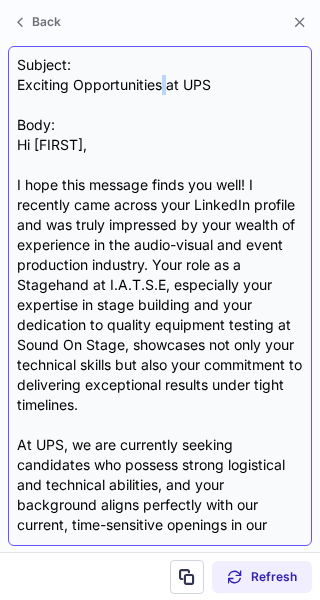 click on "Subject: Exciting Opportunities at UPS Body: Hi Reanna, I hope this message finds you well! I recently came across your LinkedIn profile and was truly impressed by your wealth of experience in the audio-visual and event production industry. Your role as a Stagehand at I.A.T.S.E, especially your expertise in stage building and your dedication to quality equipment testing at Sound On Stage, showcases not only your technical skills but also your commitment to delivering exceptional results under tight timelines.  At UPS, we are currently seeking candidates who possess strong logistical and technical abilities, and your background aligns perfectly with our current, time-sensitive openings in our operations team. I've seen how your skills in organization, efficient loading/unloading processes, and adherence to safety protocols could significantly contribute to our mission of providing top-tier service. Best regards, {Your Name}  Senior Recruiter  UPS" at bounding box center [160, 296] 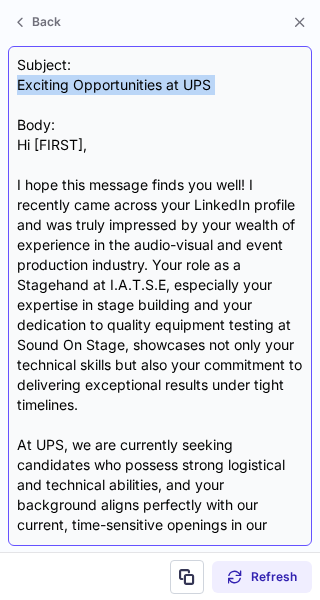 click on "Subject: Exciting Opportunities at UPS Body: Hi Reanna, I hope this message finds you well! I recently came across your LinkedIn profile and was truly impressed by your wealth of experience in the audio-visual and event production industry. Your role as a Stagehand at I.A.T.S.E, especially your expertise in stage building and your dedication to quality equipment testing at Sound On Stage, showcases not only your technical skills but also your commitment to delivering exceptional results under tight timelines.  At UPS, we are currently seeking candidates who possess strong logistical and technical abilities, and your background aligns perfectly with our current, time-sensitive openings in our operations team. I've seen how your skills in organization, efficient loading/unloading processes, and adherence to safety protocols could significantly contribute to our mission of providing top-tier service. Best regards, {Your Name}  Senior Recruiter  UPS" at bounding box center (160, 296) 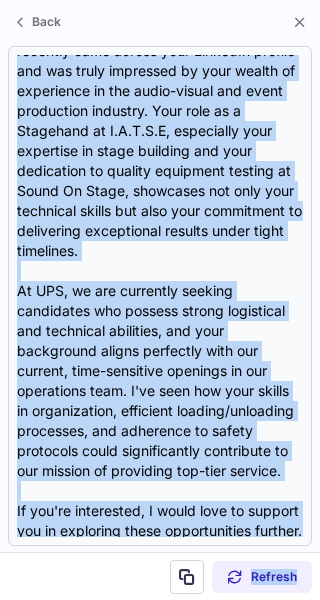 scroll, scrollTop: 538, scrollLeft: 0, axis: vertical 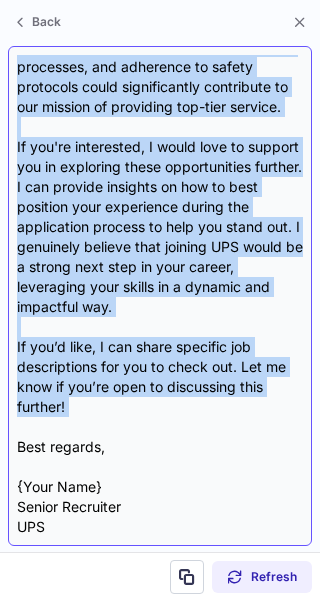 drag, startPoint x: 15, startPoint y: 139, endPoint x: 217, endPoint y: 422, distance: 347.69672 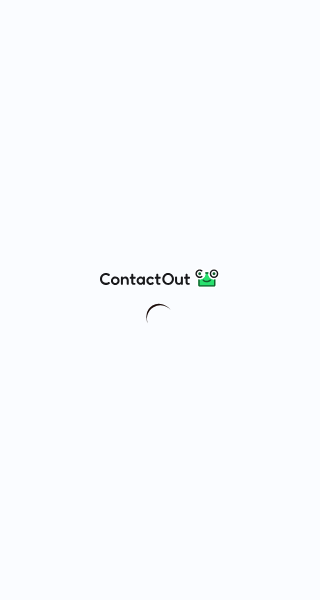 scroll, scrollTop: 0, scrollLeft: 0, axis: both 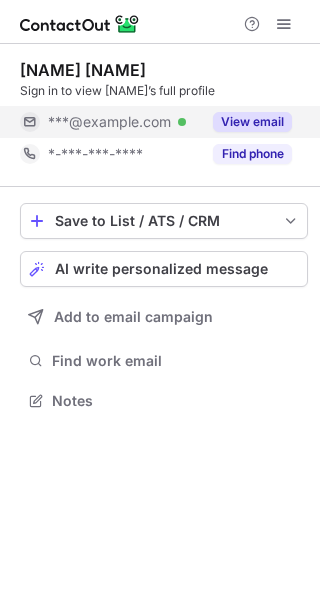click on "View email" at bounding box center [252, 122] 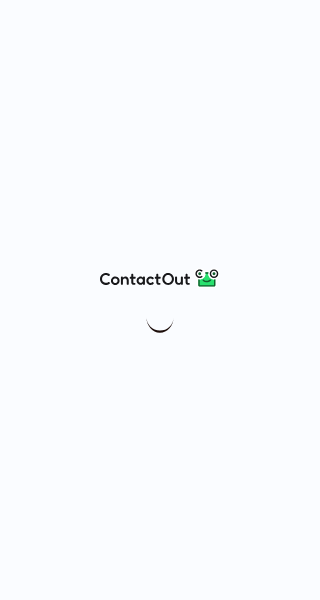 scroll, scrollTop: 0, scrollLeft: 0, axis: both 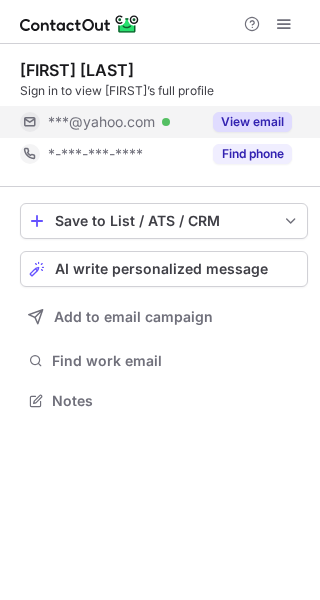 click on "View email" at bounding box center [252, 122] 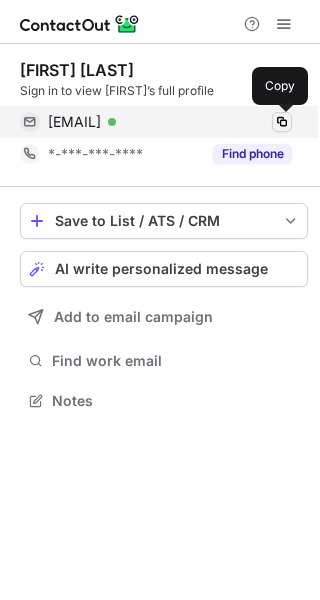 click at bounding box center (282, 122) 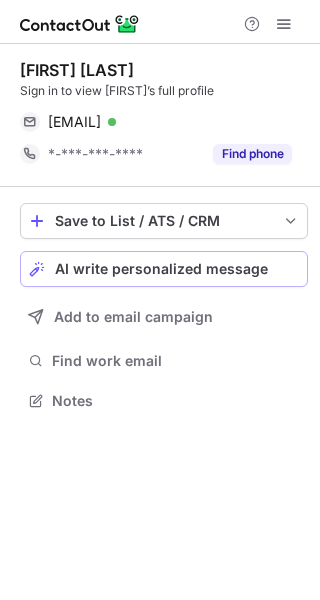 click on "AI write personalized message" at bounding box center (161, 269) 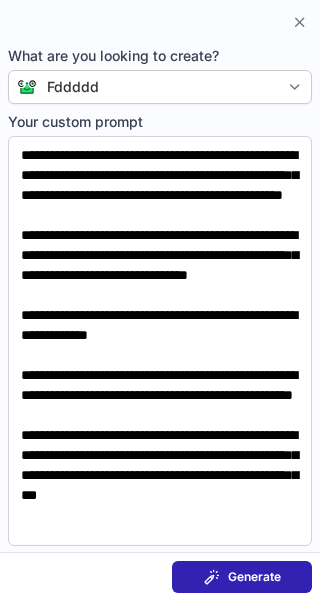 click on "Generate" at bounding box center (254, 577) 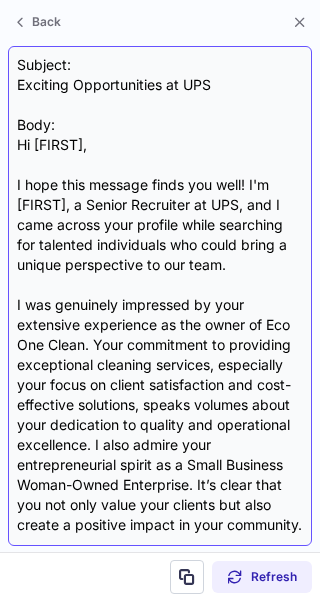 click on "Subject: Exciting Opportunities at UPS Body: Hi [FIRST], I hope this message finds you well! I'm [FIRST], a Senior Recruiter at UPS, and I came across your profile while searching for talented individuals who could bring a unique perspective to our team.  I was genuinely impressed by your extensive experience as the owner of Eco One Clean. Your commitment to providing exceptional cleaning services, especially your focus on client satisfaction and cost-effective solutions, speaks volumes about your dedication to quality and operational excellence. I also admire your entrepreneurial spirit as a Small Business Woman-Owned Enterprise. It’s clear that you not only value your clients but also create a positive impact in your community. If you're interested, I’d be happy to share a specific job description with you to check out.  Looking forward to your thoughts! Best regards,  [FIRST]  Senior Recruiter, UPS  {Your Contact Information}" at bounding box center (160, 296) 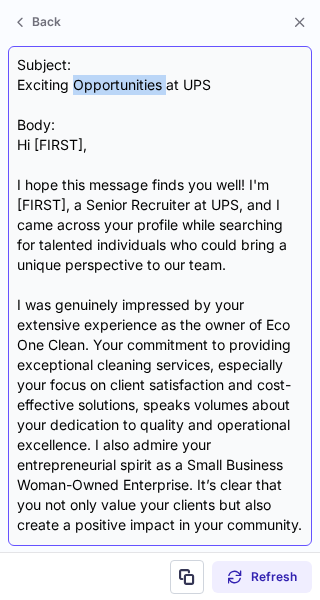 click on "Subject: Exciting Opportunities at UPS Body: Hi [FIRST], I hope this message finds you well! I'm [FIRST], a Senior Recruiter at UPS, and I came across your profile while searching for talented individuals who could bring a unique perspective to our team.  I was genuinely impressed by your extensive experience as the owner of Eco One Clean. Your commitment to providing exceptional cleaning services, especially your focus on client satisfaction and cost-effective solutions, speaks volumes about your dedication to quality and operational excellence. I also admire your entrepreneurial spirit as a Small Business Woman-Owned Enterprise. It’s clear that you not only value your clients but also create a positive impact in your community. If you're interested, I’d be happy to share a specific job description with you to check out.  Looking forward to your thoughts! Best regards,  [FIRST]  Senior Recruiter, UPS  {Your Contact Information}" at bounding box center [160, 296] 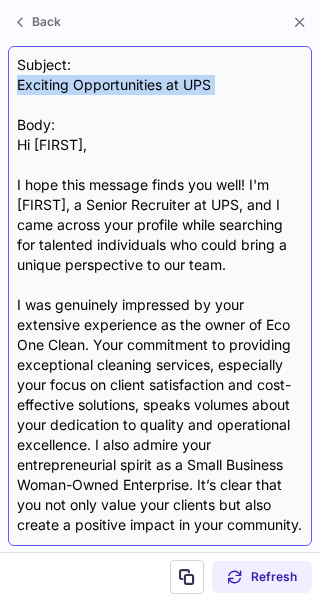 click on "Subject: Exciting Opportunities at UPS Body: Hi Gloria, I hope this message finds you well! I'm Reanna, a Senior Recruiter at UPS, and I came across your profile while searching for talented individuals who could bring a unique perspective to our team.  I was genuinely impressed by your extensive experience as the owner of Eco One Clean. Your commitment to providing exceptional cleaning services, especially your focus on client satisfaction and cost-effective solutions, speaks volumes about your dedication to quality and operational excellence. I also admire your entrepreneurial spirit as a Small Business Woman-Owned Enterprise. It’s clear that you not only value your clients but also create a positive impact in your community. If you're interested, I’d be happy to share a specific job description with you to check out.  Looking forward to your thoughts! Best regards,  Reanna  Senior Recruiter, UPS  {Your Contact Information}" at bounding box center [160, 296] 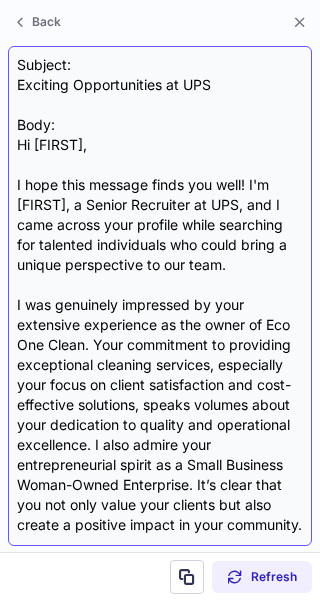 click on "Subject: Exciting Opportunities at UPS Body: Hi Gloria, I hope this message finds you well! I'm Reanna, a Senior Recruiter at UPS, and I came across your profile while searching for talented individuals who could bring a unique perspective to our team.  I was genuinely impressed by your extensive experience as the owner of Eco One Clean. Your commitment to providing exceptional cleaning services, especially your focus on client satisfaction and cost-effective solutions, speaks volumes about your dedication to quality and operational excellence. I also admire your entrepreneurial spirit as a Small Business Woman-Owned Enterprise. It’s clear that you not only value your clients but also create a positive impact in your community. If you're interested, I’d be happy to share a specific job description with you to check out.  Looking forward to your thoughts! Best regards,  Reanna  Senior Recruiter, UPS  {Your Contact Information}" at bounding box center (160, 296) 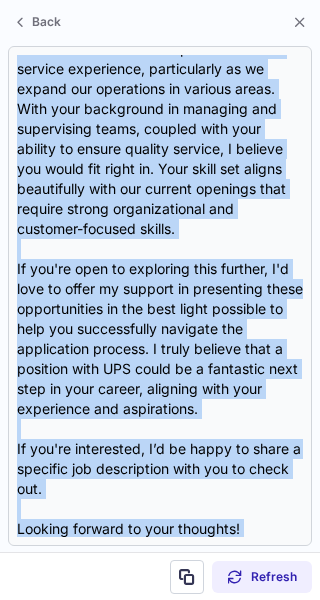scroll, scrollTop: 658, scrollLeft: 0, axis: vertical 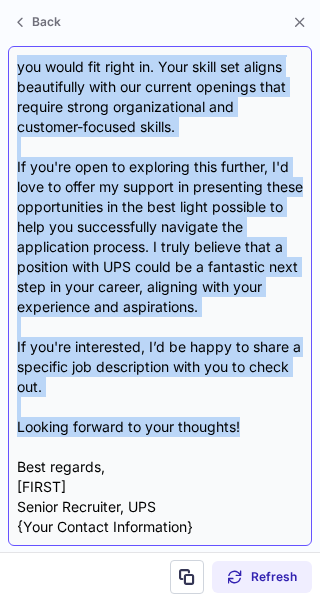 drag, startPoint x: 14, startPoint y: 139, endPoint x: 257, endPoint y: 424, distance: 374.5317 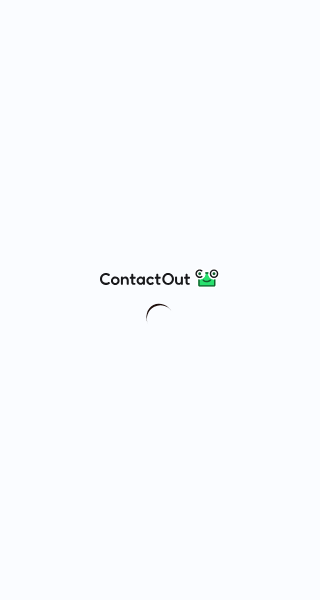 scroll, scrollTop: 0, scrollLeft: 0, axis: both 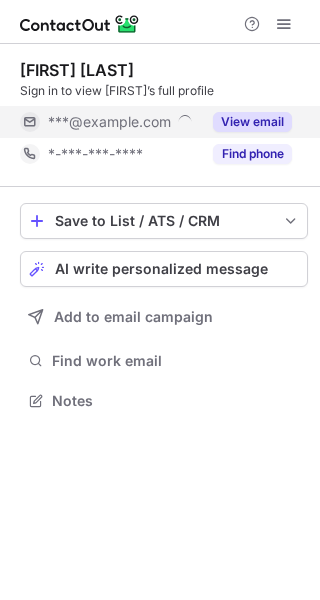 click on "View email" at bounding box center (252, 122) 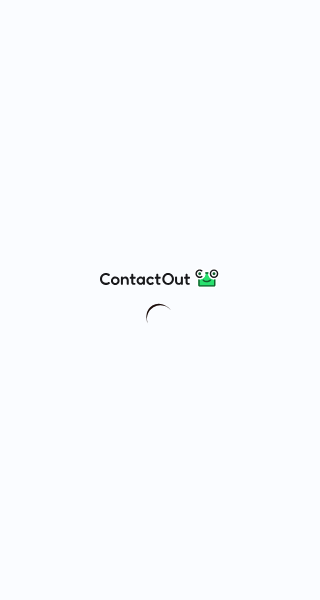scroll, scrollTop: 0, scrollLeft: 0, axis: both 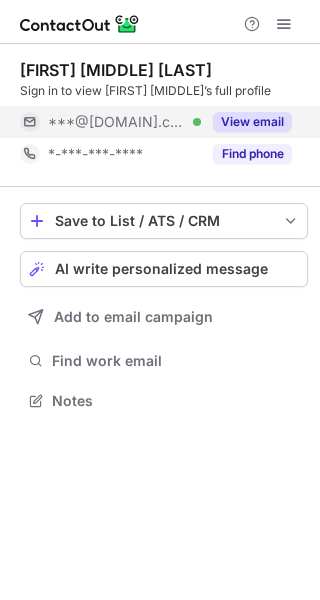 click on "View email" at bounding box center [252, 122] 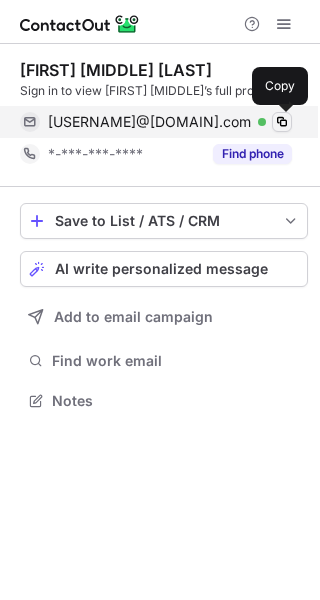 click at bounding box center [282, 122] 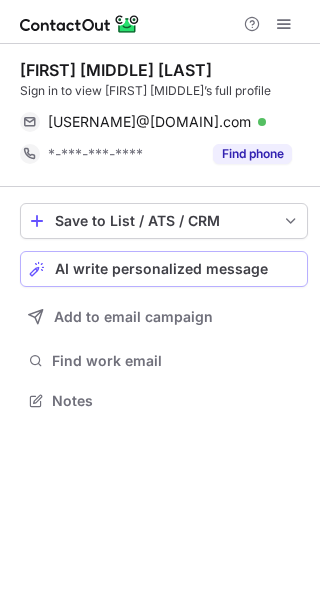 click on "AI write personalized message" at bounding box center (164, 269) 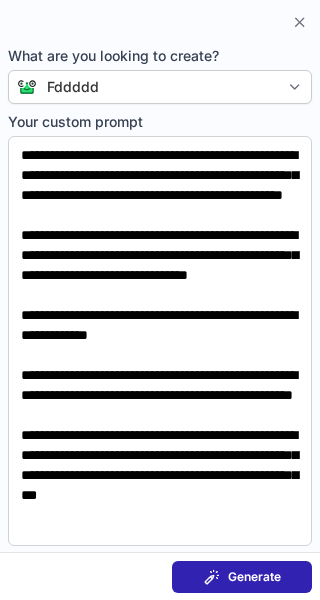 click on "Generate" at bounding box center [254, 577] 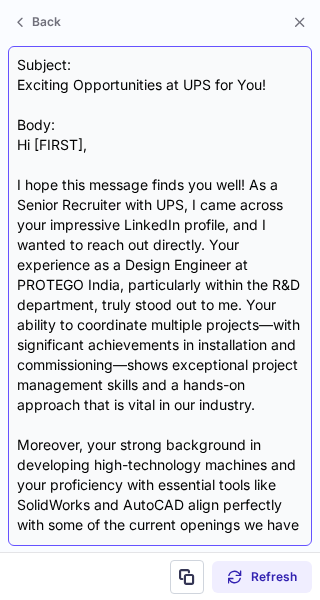click on "Subject: Exciting Opportunities at UPS for You! Body: Hi Vedant, I hope this message finds you well! As a Senior Recruiter with UPS, I came across your impressive LinkedIn profile, and I wanted to reach out directly. Your experience as a Design Engineer at PROTEGO India, particularly within the R&D department, truly stood out to me. Your ability to coordinate multiple projects—with significant achievements in installation and commissioning—shows exceptional project management skills and a hands-on approach that is vital in our industry. Moreover, your strong background in developing high-technology machines and your proficiency with essential tools like SolidWorks and AutoCAD align perfectly with some of the current openings we have at UPS. We're looking for innovative engineers who can contribute to our logistics and technology initiatives, and your expertise in mechanical systems could be a great asset. Looking forward to hearing from you soon! Best regards, {Your Name}  Senior Recruiter  UPS" at bounding box center (160, 296) 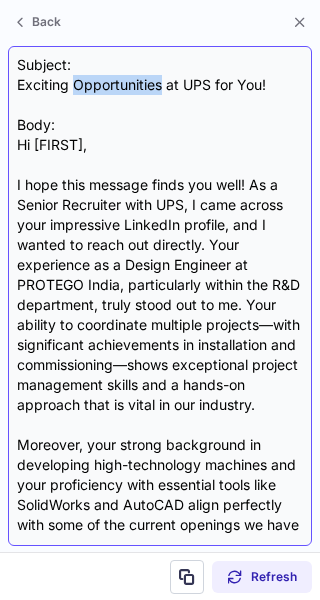 click on "Subject: Exciting Opportunities at UPS for You! Body: Hi Vedant, I hope this message finds you well! As a Senior Recruiter with UPS, I came across your impressive LinkedIn profile, and I wanted to reach out directly. Your experience as a Design Engineer at PROTEGO India, particularly within the R&D department, truly stood out to me. Your ability to coordinate multiple projects—with significant achievements in installation and commissioning—shows exceptional project management skills and a hands-on approach that is vital in our industry. Moreover, your strong background in developing high-technology machines and your proficiency with essential tools like SolidWorks and AutoCAD align perfectly with some of the current openings we have at UPS. We're looking for innovative engineers who can contribute to our logistics and technology initiatives, and your expertise in mechanical systems could be a great asset. Looking forward to hearing from you soon! Best regards, {Your Name}  Senior Recruiter  UPS" at bounding box center [160, 296] 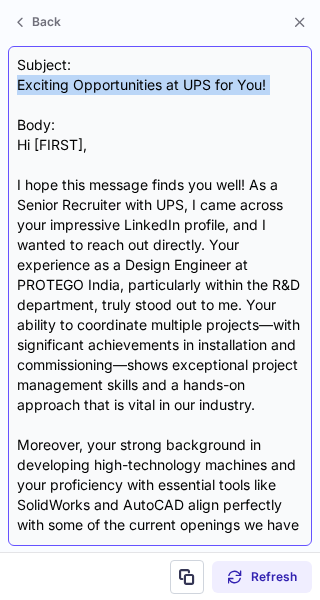 click on "Subject: Exciting Opportunities at UPS for You! Body: Hi Vedant, I hope this message finds you well! As a Senior Recruiter with UPS, I came across your impressive LinkedIn profile, and I wanted to reach out directly. Your experience as a Design Engineer at PROTEGO India, particularly within the R&D department, truly stood out to me. Your ability to coordinate multiple projects—with significant achievements in installation and commissioning—shows exceptional project management skills and a hands-on approach that is vital in our industry. Moreover, your strong background in developing high-technology machines and your proficiency with essential tools like SolidWorks and AutoCAD align perfectly with some of the current openings we have at UPS. We're looking for innovative engineers who can contribute to our logistics and technology initiatives, and your expertise in mechanical systems could be a great asset. Looking forward to hearing from you soon! Best regards, {Your Name}  Senior Recruiter  UPS" at bounding box center [160, 296] 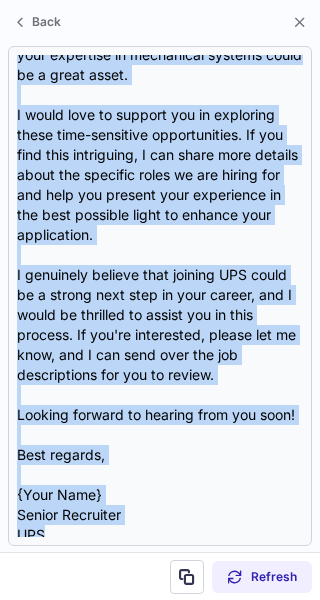 scroll, scrollTop: 618, scrollLeft: 0, axis: vertical 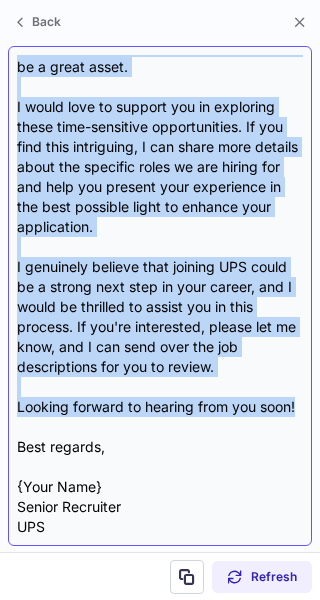 drag, startPoint x: 20, startPoint y: 143, endPoint x: 255, endPoint y: 413, distance: 357.94553 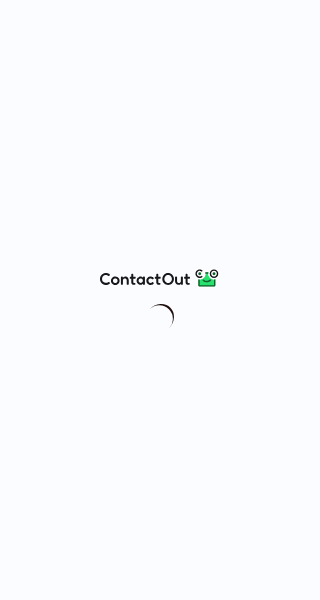 scroll, scrollTop: 0, scrollLeft: 0, axis: both 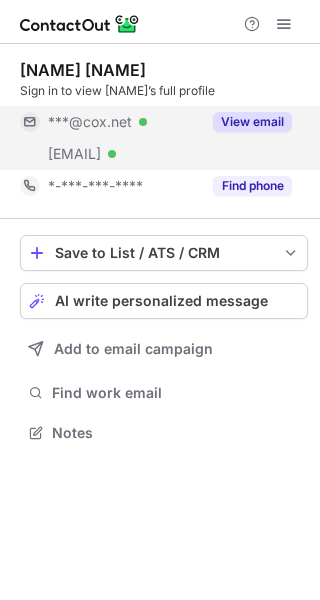click on "View email" at bounding box center (252, 122) 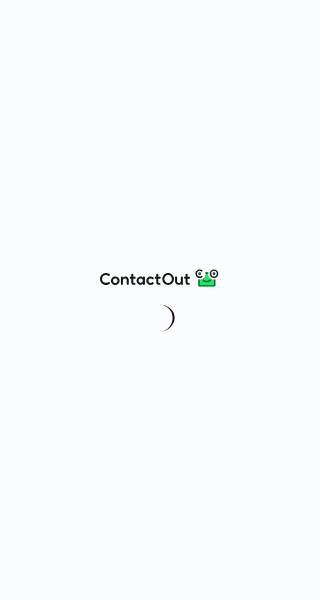 scroll, scrollTop: 0, scrollLeft: 0, axis: both 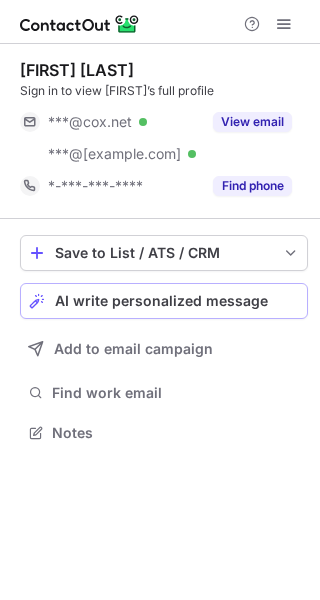 click on "AI write personalized message" at bounding box center (164, 301) 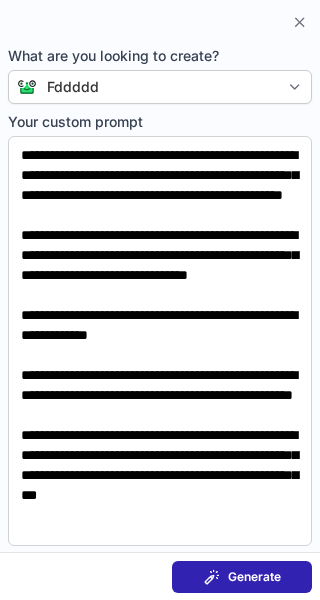 click on "Generate" at bounding box center [254, 577] 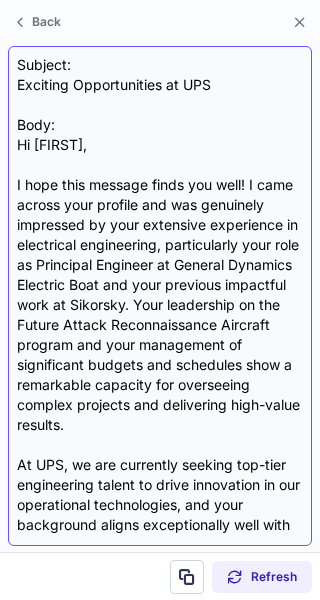click on "Subject: Exciting Opportunities at UPS Body: Hi [FIRST], I hope this message finds you well! I came across your profile and was genuinely impressed by your extensive experience in electrical engineering, particularly your role as Principal Engineer at General Dynamics Electric Boat and your previous impactful work at Sikorsky. Your leadership on the Future Attack Reconnaissance Aircraft program and your management of significant budgets and schedules show a remarkable capacity for overseeing complex projects and delivering high-value results. At UPS, we are currently seeking top-tier engineering talent to drive innovation in our operational technologies, and your background aligns exceptionally well with our goals. Your expertise in system requirements, design specifications, and supplier management would be invaluable as we work to enhance our logistics and delivery systems. Looking forward to the possibility of connecting further! Best regards, {Your Name} Senior Recruiter UPS" at bounding box center [160, 296] 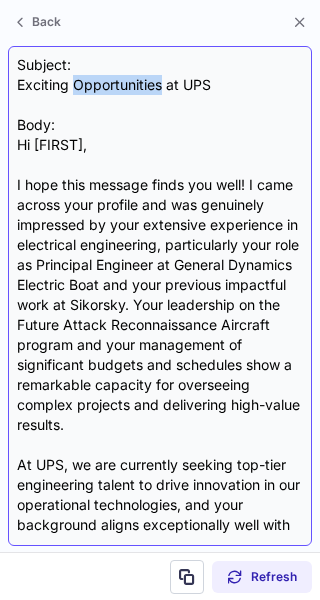 click on "Subject: Exciting Opportunities at UPS Body: Hi [FIRST], I hope this message finds you well! I came across your profile and was genuinely impressed by your extensive experience in electrical engineering, particularly your role as Principal Engineer at General Dynamics Electric Boat and your previous impactful work at Sikorsky. Your leadership on the Future Attack Reconnaissance Aircraft program and your management of significant budgets and schedules show a remarkable capacity for overseeing complex projects and delivering high-value results. At UPS, we are currently seeking top-tier engineering talent to drive innovation in our operational technologies, and your background aligns exceptionally well with our goals. Your expertise in system requirements, design specifications, and supplier management would be invaluable as we work to enhance our logistics and delivery systems. Looking forward to the possibility of connecting further! Best regards, {Your Name} Senior Recruiter UPS" at bounding box center (160, 296) 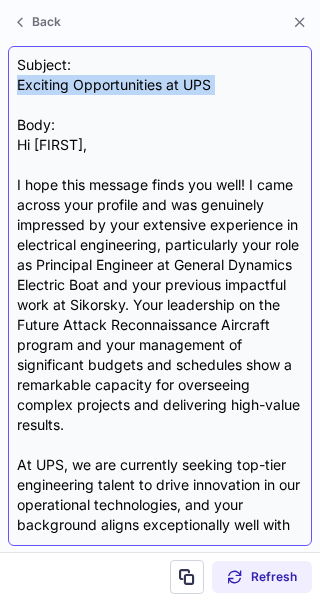 click on "Subject: Exciting Opportunities at UPS Body: Hi [FIRST], I hope this message finds you well! I came across your profile and was genuinely impressed by your extensive experience in electrical engineering, particularly your role as Principal Engineer at General Dynamics Electric Boat and your previous impactful work at Sikorsky. Your leadership on the Future Attack Reconnaissance Aircraft program and your management of significant budgets and schedules show a remarkable capacity for overseeing complex projects and delivering high-value results. At UPS, we are currently seeking top-tier engineering talent to drive innovation in our operational technologies, and your background aligns exceptionally well with our goals. Your expertise in system requirements, design specifications, and supplier management would be invaluable as we work to enhance our logistics and delivery systems. Looking forward to the possibility of connecting further! Best regards, {Your Name} Senior Recruiter UPS" at bounding box center [160, 296] 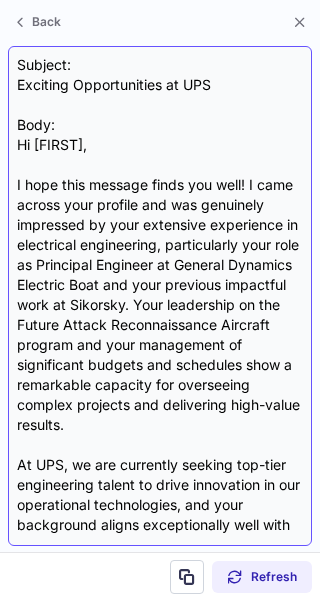 click on "Subject: Exciting Opportunities at UPS Body: Hi [FIRST], I hope this message finds you well! I came across your profile and was genuinely impressed by your extensive experience in electrical engineering, particularly your role as Principal Engineer at General Dynamics Electric Boat and your previous impactful work at Sikorsky. Your leadership on the Future Attack Reconnaissance Aircraft program and your management of significant budgets and schedules show a remarkable capacity for overseeing complex projects and delivering high-value results. At UPS, we are currently seeking top-tier engineering talent to drive innovation in our operational technologies, and your background aligns exceptionally well with our goals. Your expertise in system requirements, design specifications, and supplier management would be invaluable as we work to enhance our logistics and delivery systems. Looking forward to the possibility of connecting further! Best regards, {Your Name} Senior Recruiter UPS" at bounding box center [160, 296] 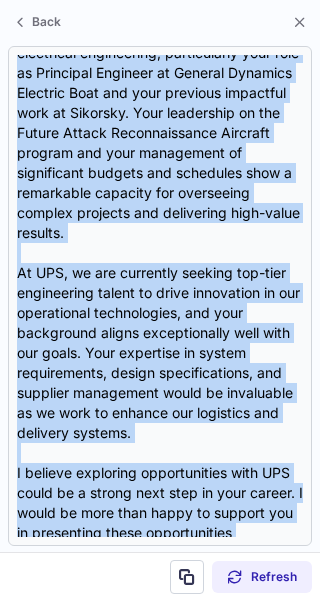 scroll, scrollTop: 458, scrollLeft: 0, axis: vertical 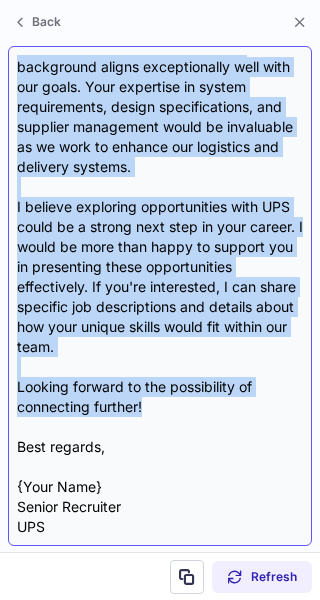 drag, startPoint x: 14, startPoint y: 145, endPoint x: 189, endPoint y: 410, distance: 317.56888 